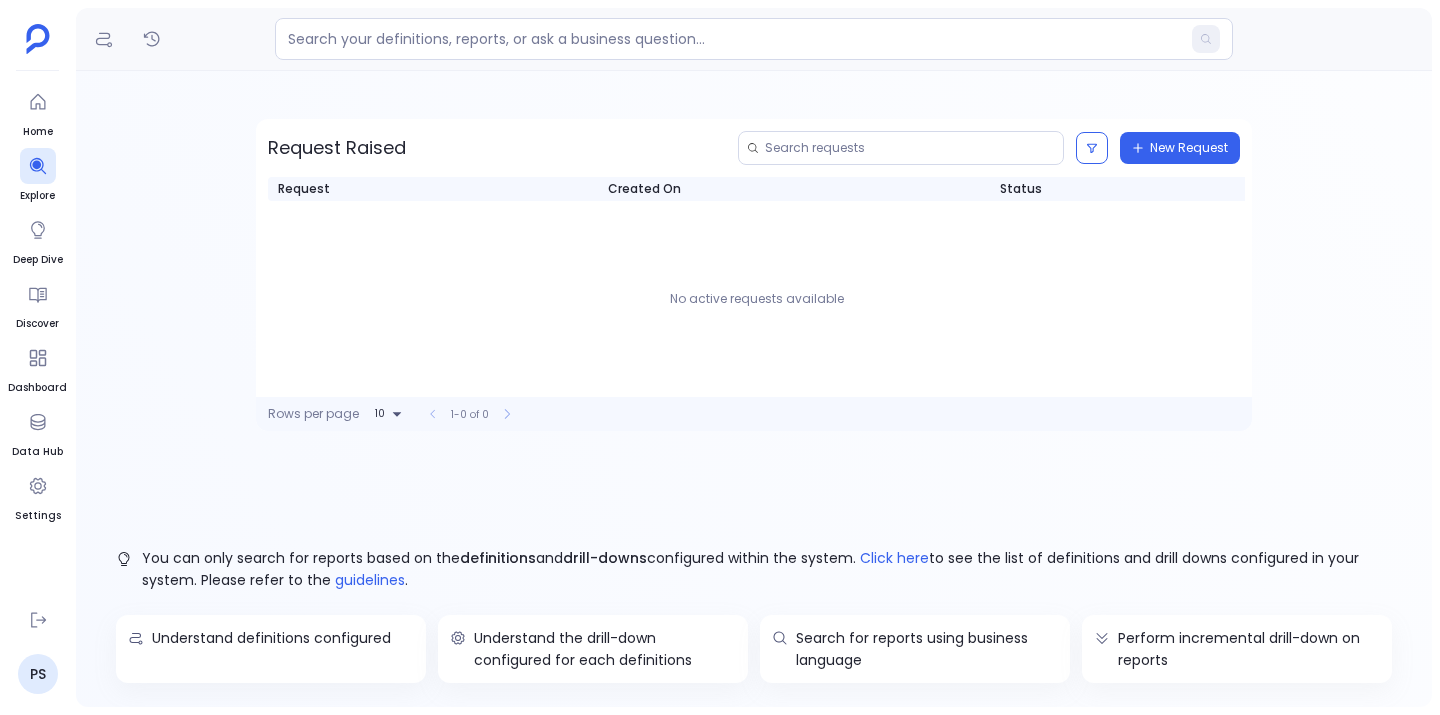 scroll, scrollTop: 0, scrollLeft: 0, axis: both 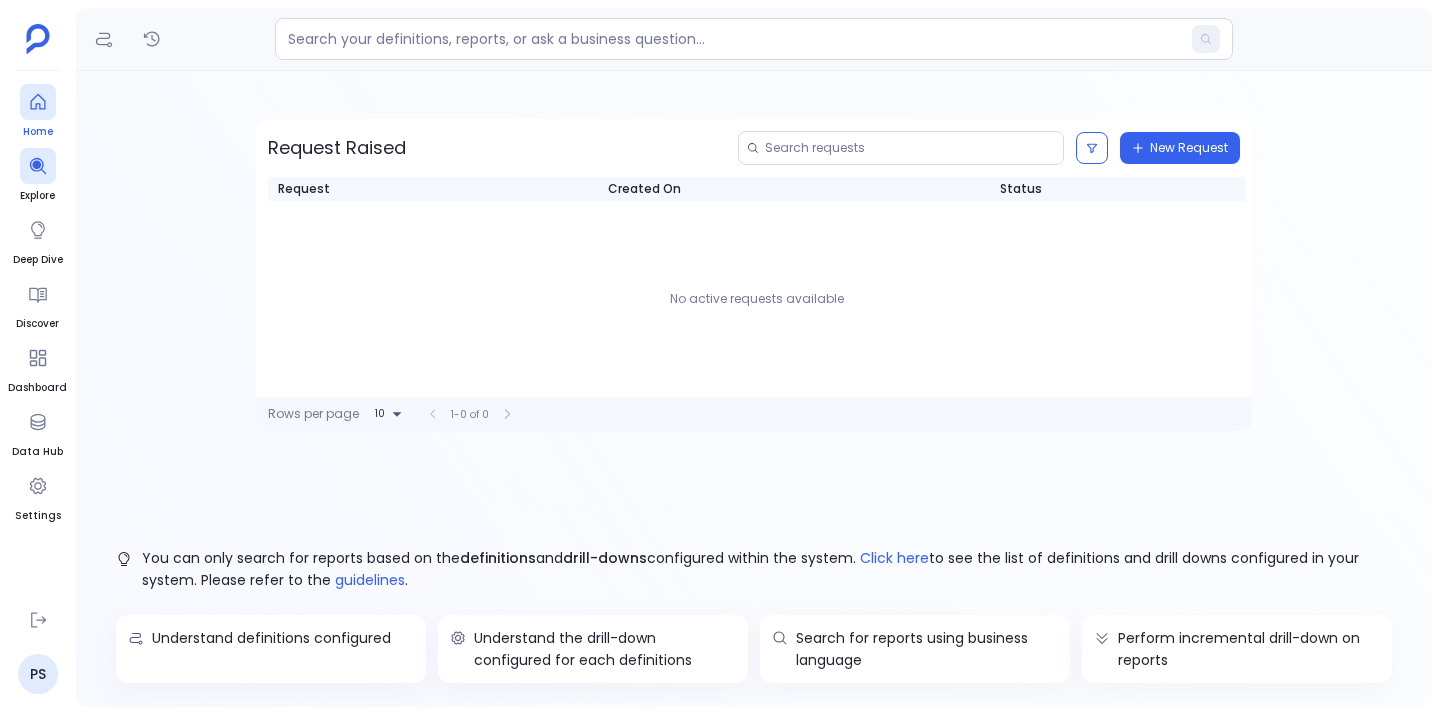 click at bounding box center (38, 102) 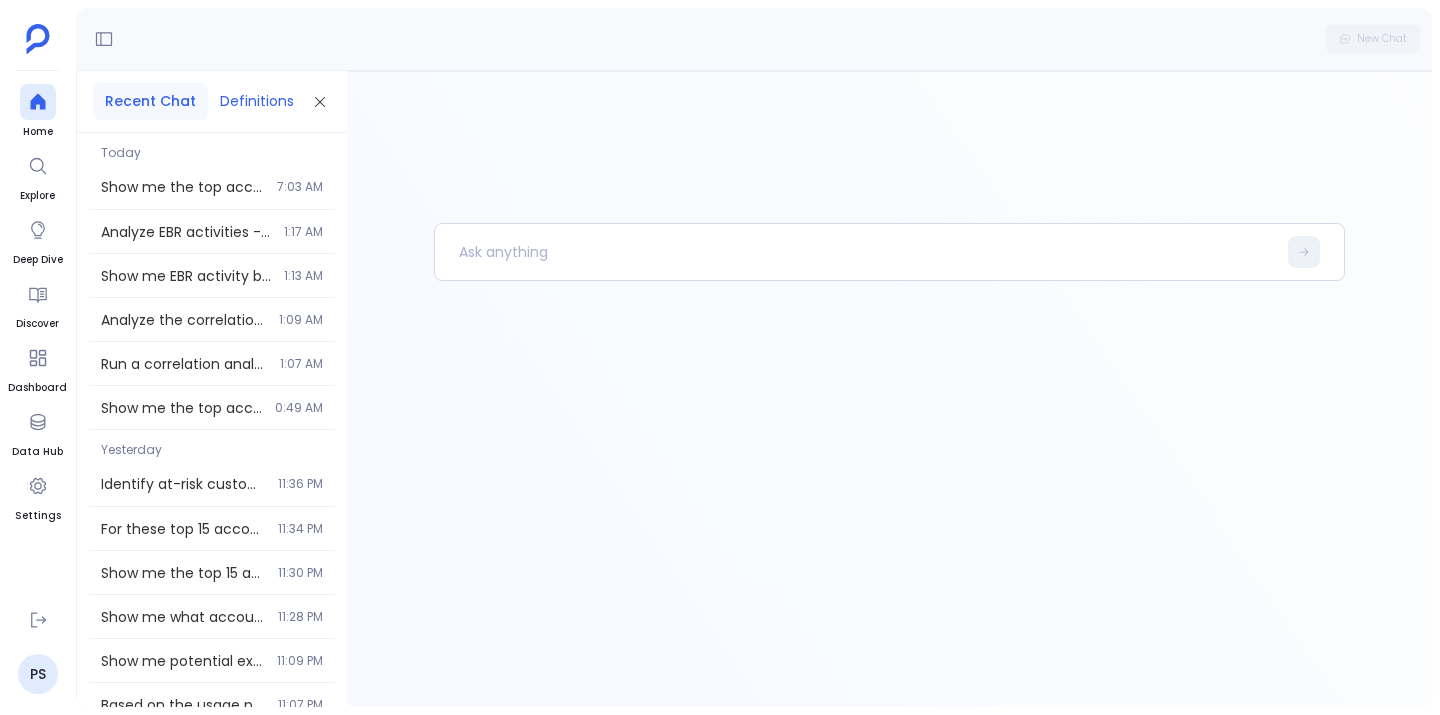 click on "Definitions" at bounding box center (257, 101) 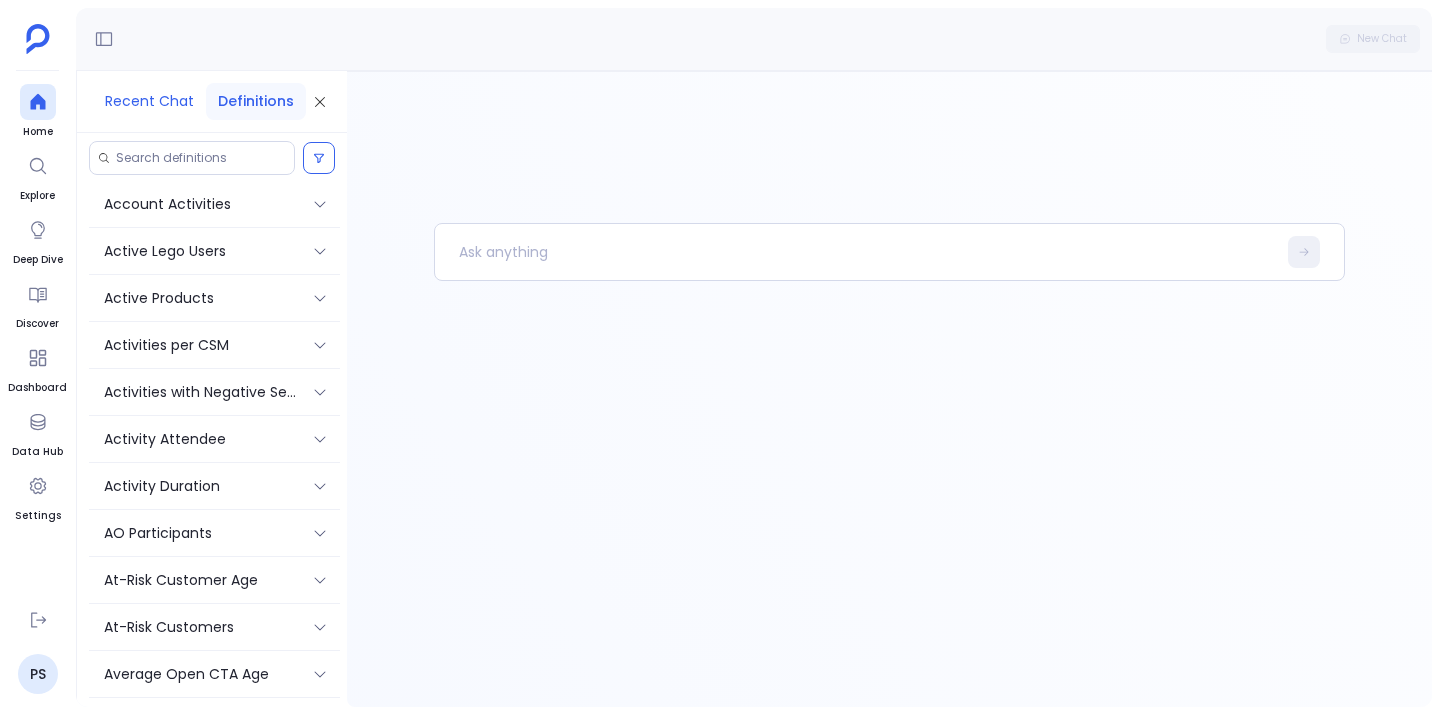 click on "Recent Chat" at bounding box center (149, 101) 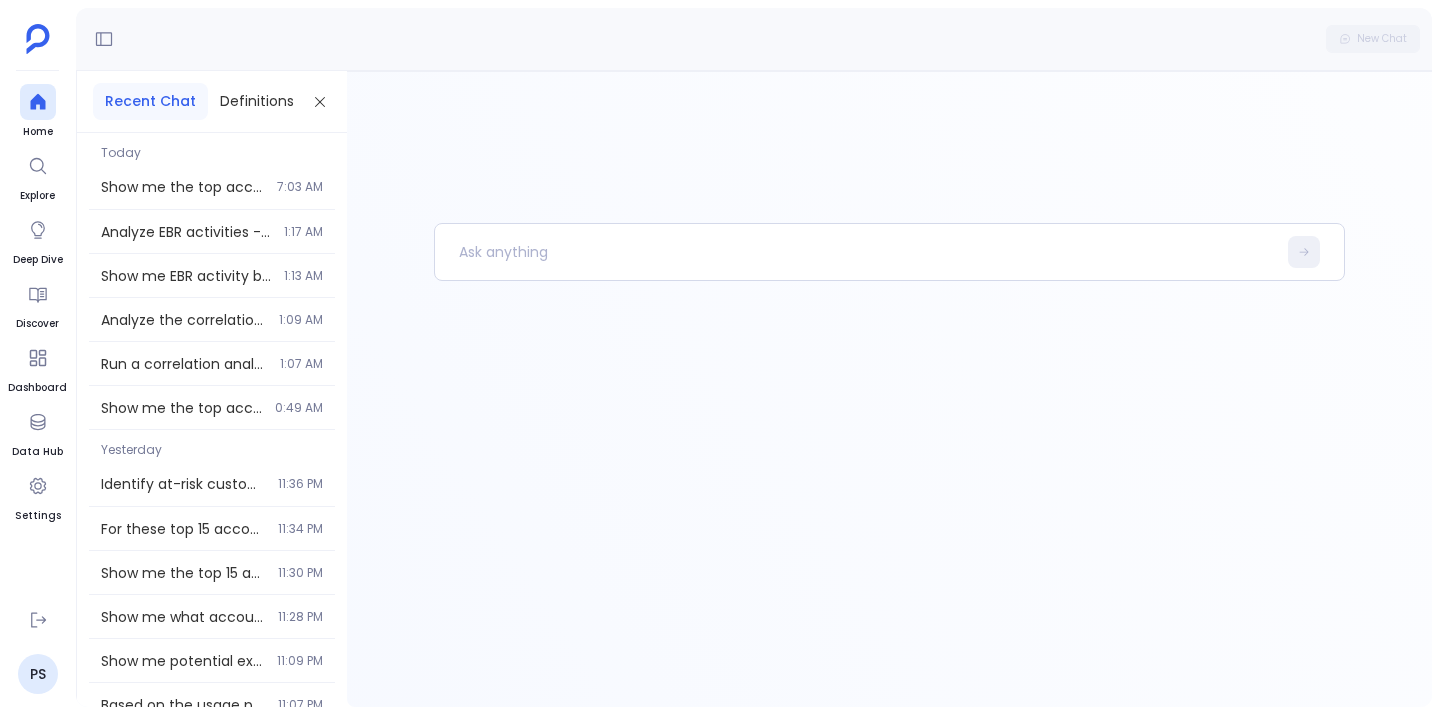 click at bounding box center [855, 252] 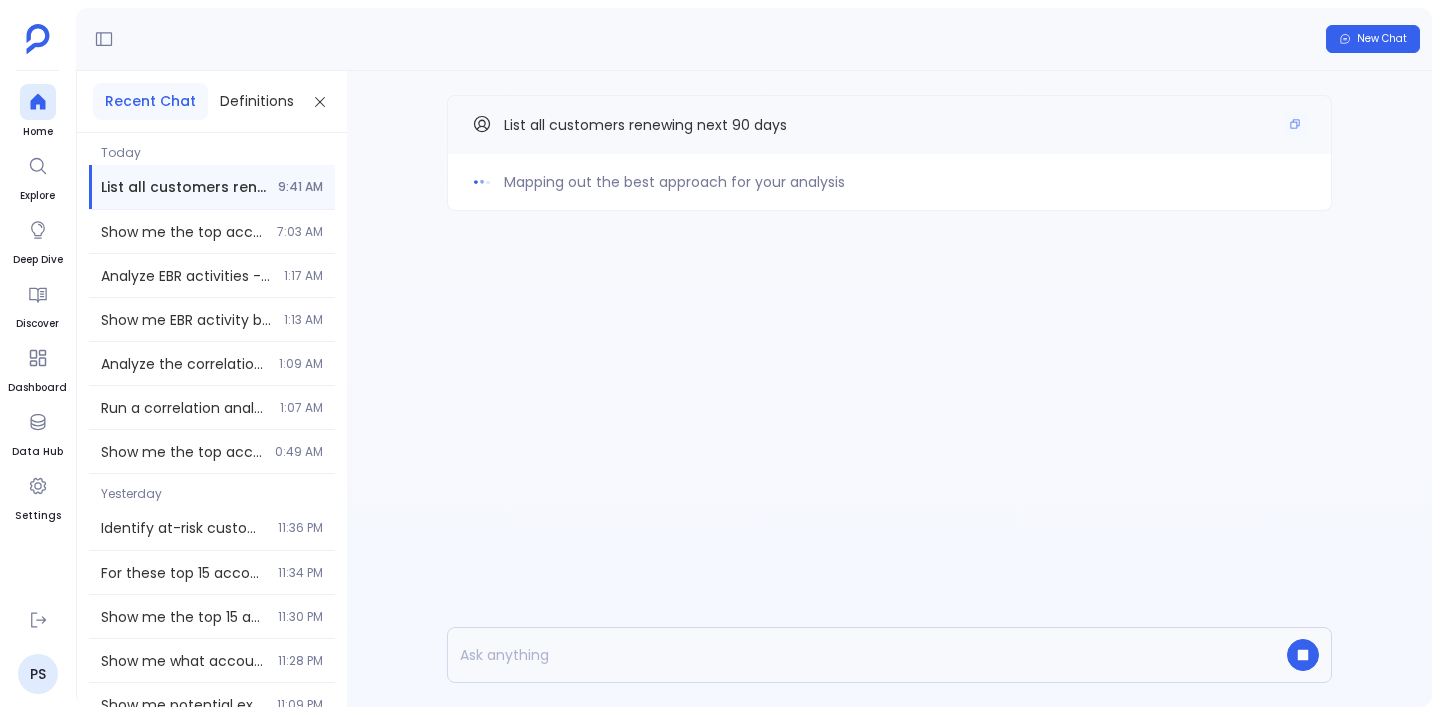drag, startPoint x: 1202, startPoint y: 59, endPoint x: 797, endPoint y: 121, distance: 409.7182 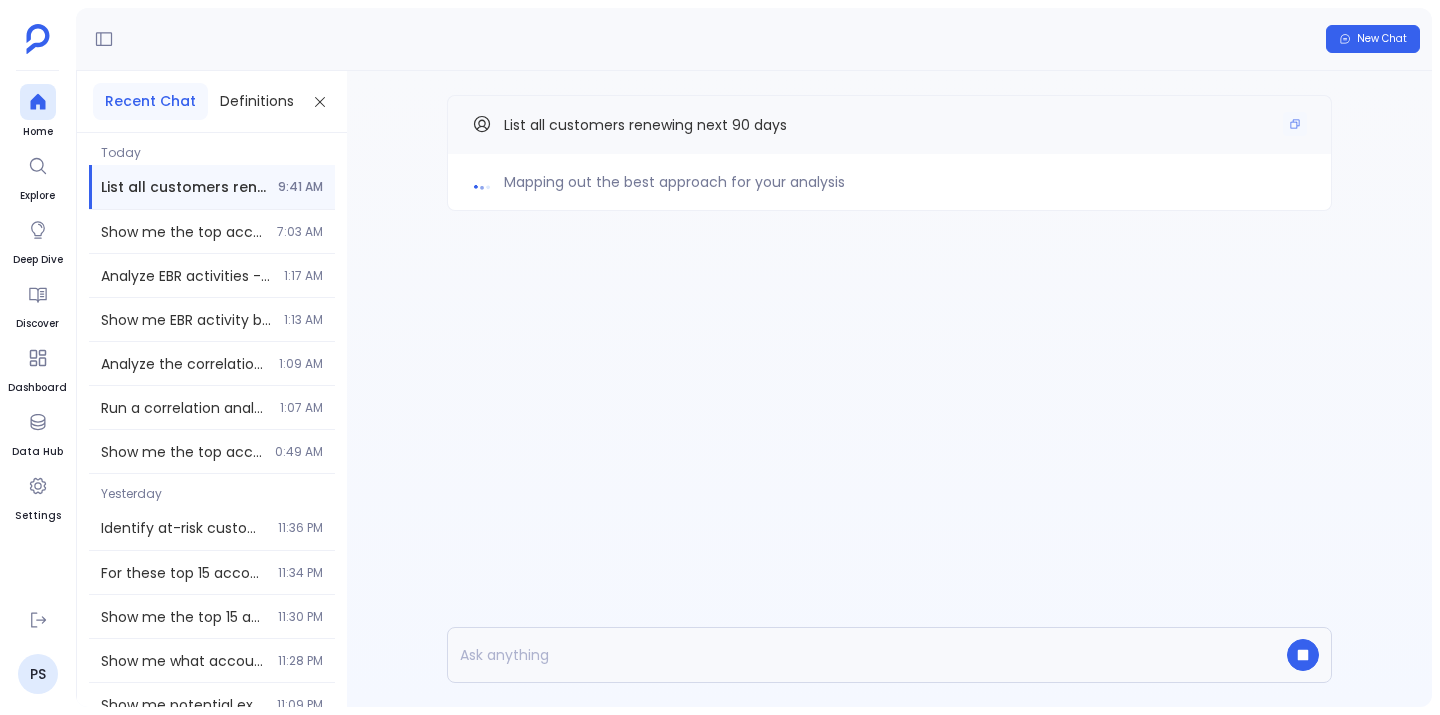 click on "List all customers renewing next 90 days" at bounding box center (889, 125) 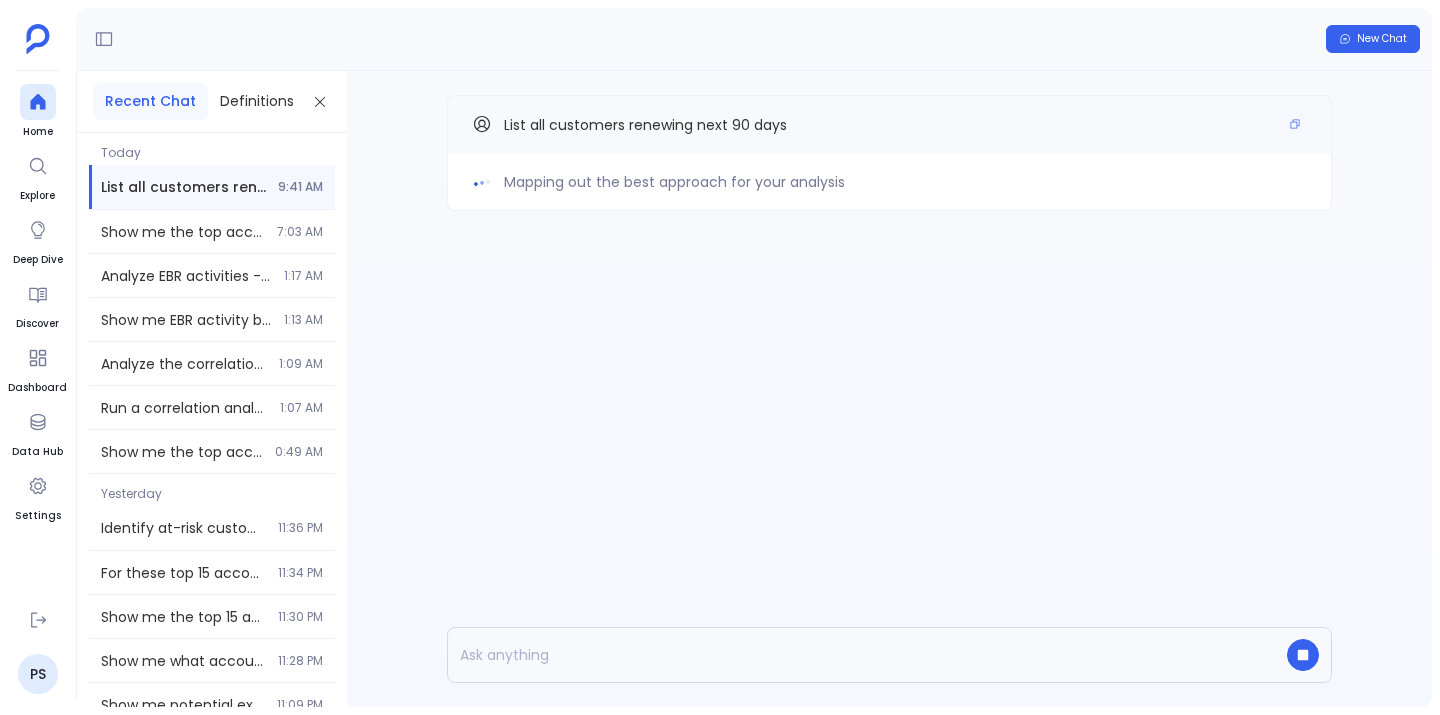 click on "List all customers renewing next 90 days" at bounding box center (889, 125) 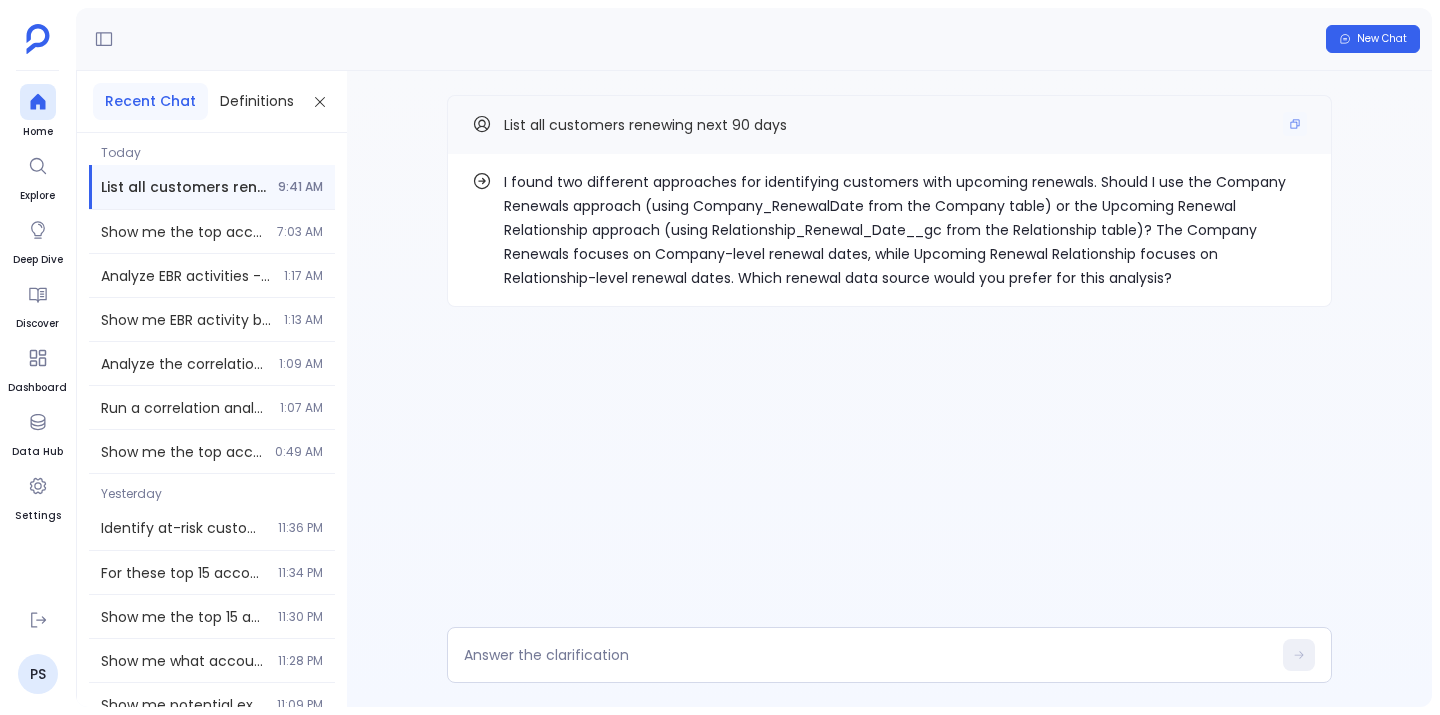 drag, startPoint x: 910, startPoint y: 184, endPoint x: 742, endPoint y: 124, distance: 178.39282 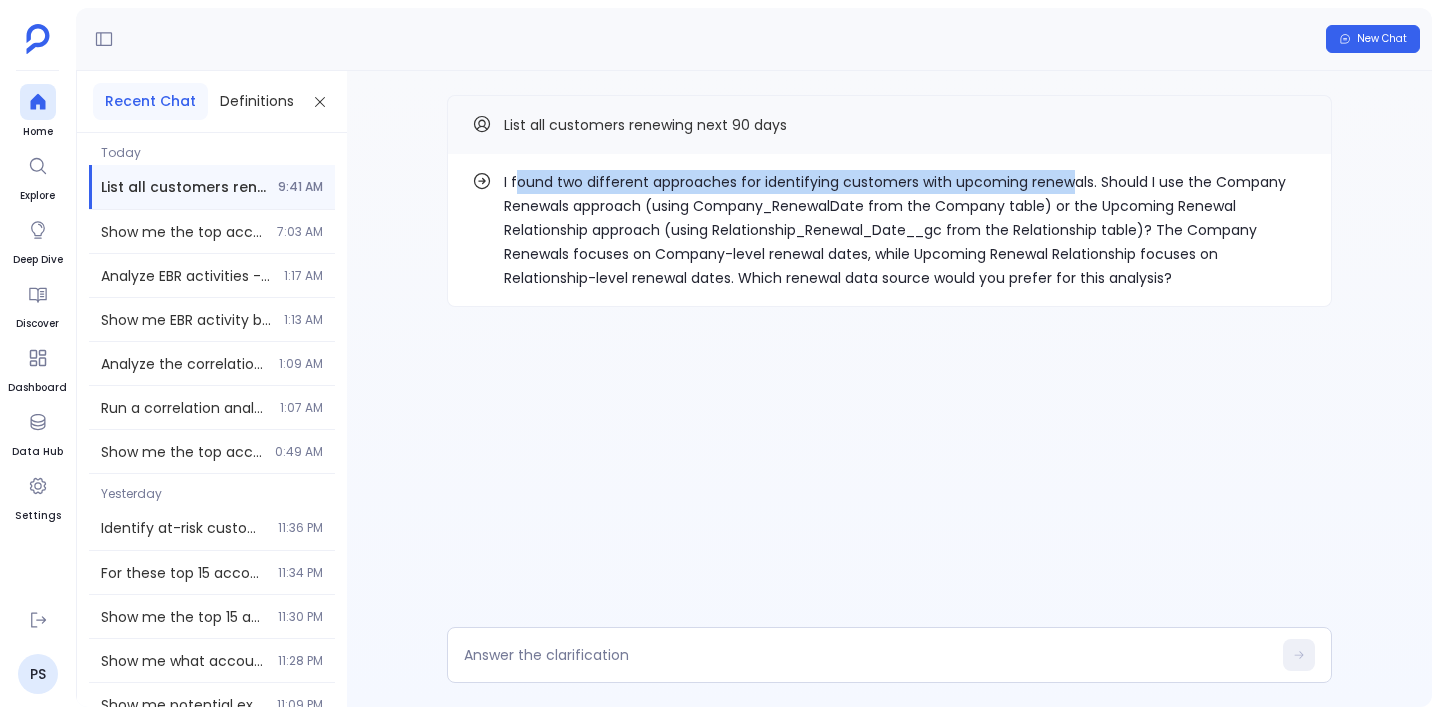 drag, startPoint x: 518, startPoint y: 183, endPoint x: 1069, endPoint y: 176, distance: 551.04443 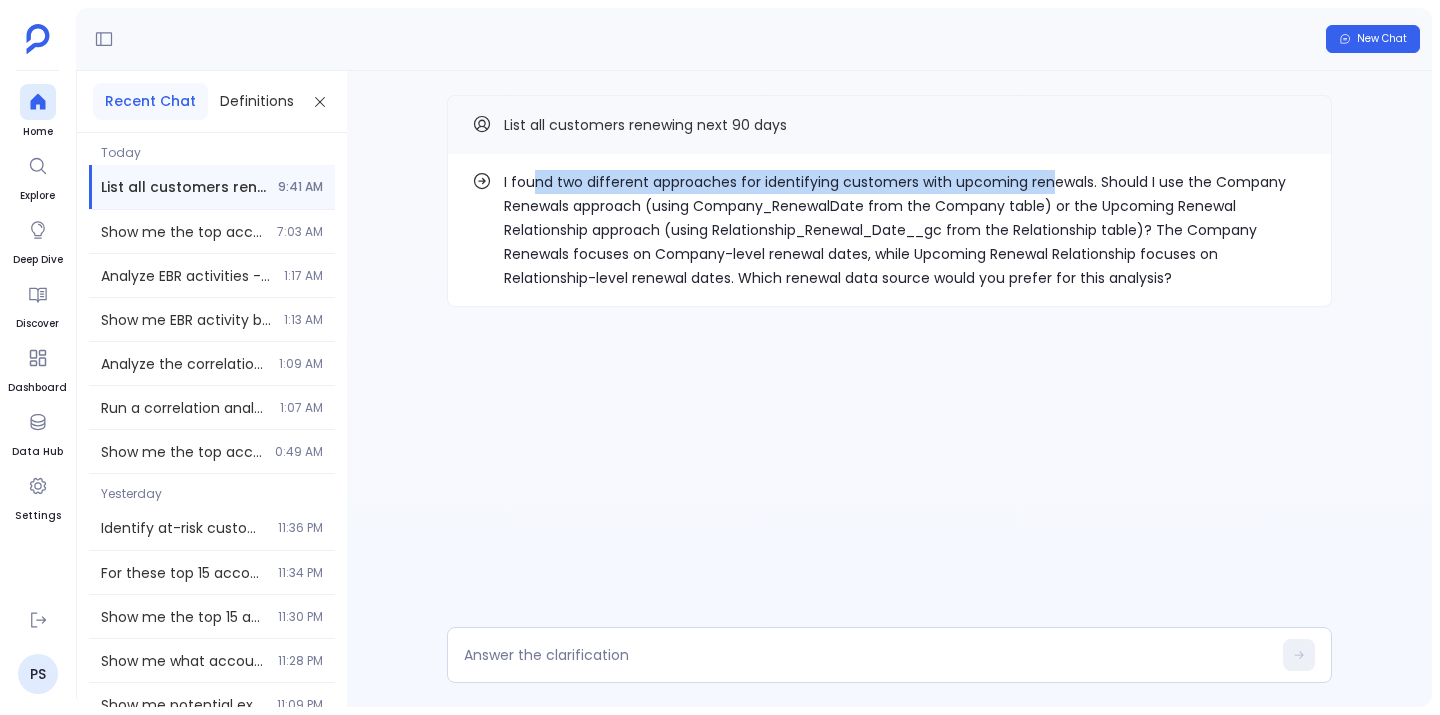 drag, startPoint x: 531, startPoint y: 186, endPoint x: 1044, endPoint y: 183, distance: 513.0088 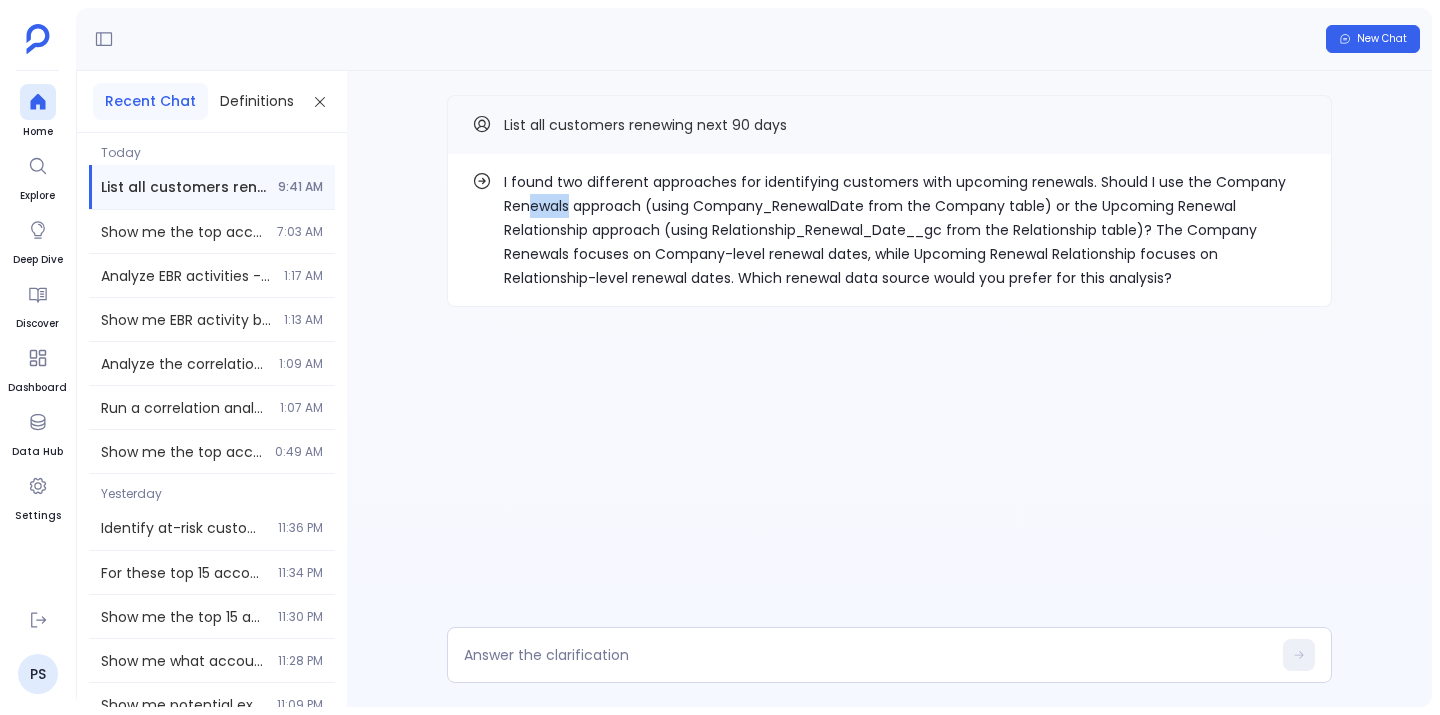 drag, startPoint x: 526, startPoint y: 212, endPoint x: 572, endPoint y: 207, distance: 46.270943 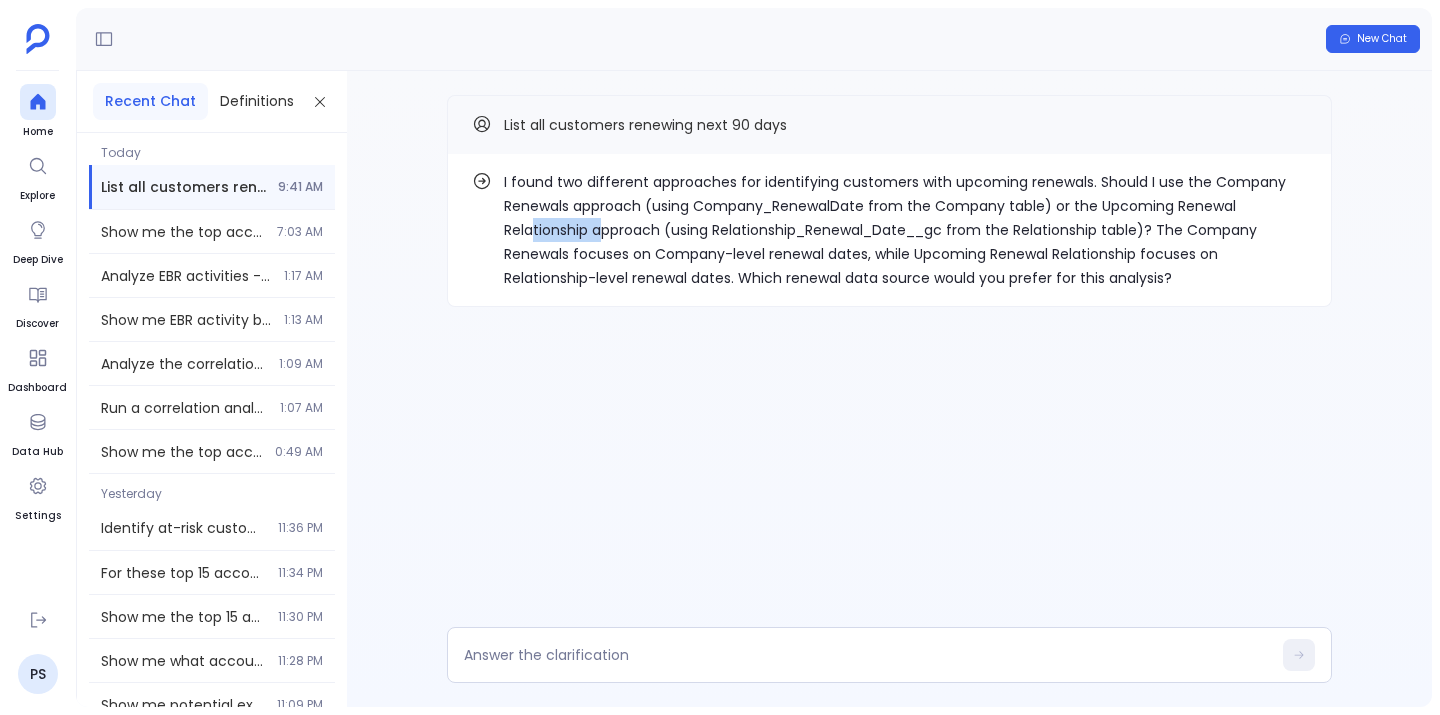 drag, startPoint x: 531, startPoint y: 231, endPoint x: 602, endPoint y: 232, distance: 71.00704 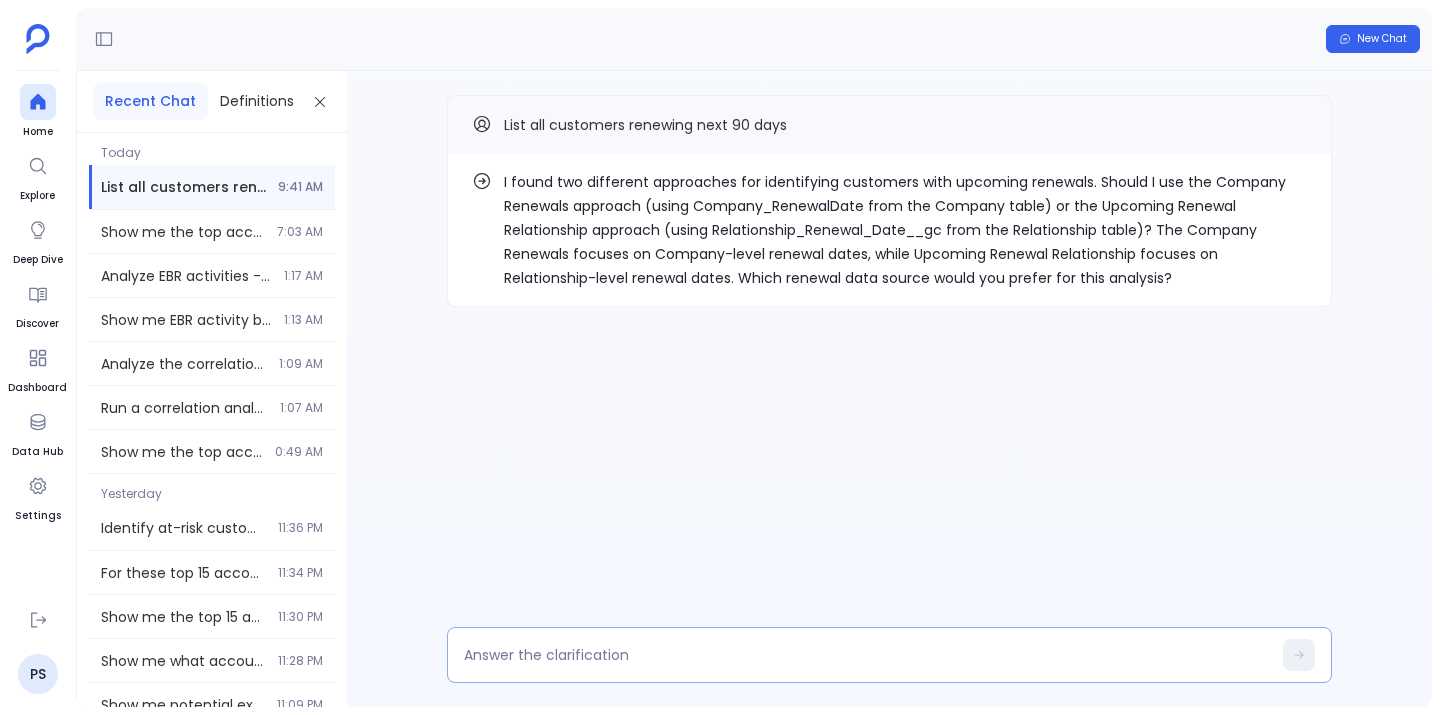 click at bounding box center (867, 655) 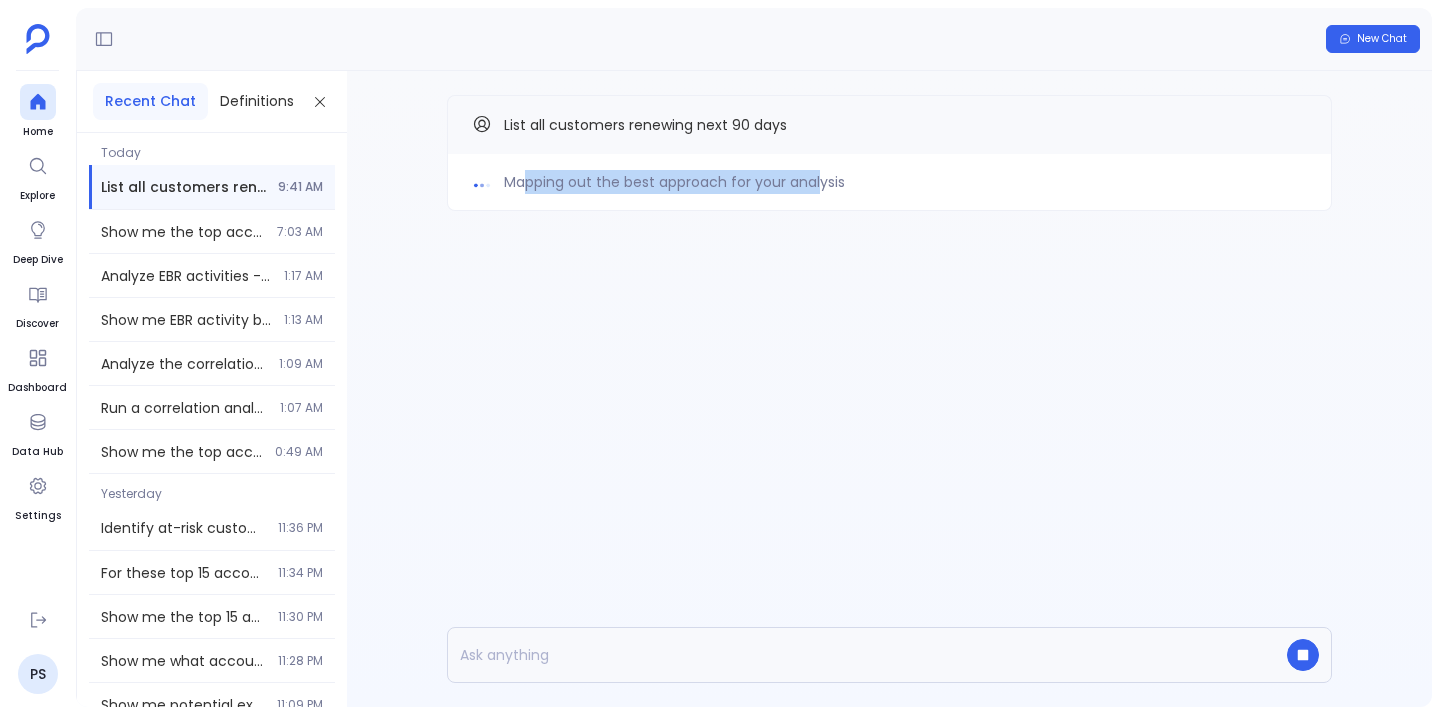 drag, startPoint x: 528, startPoint y: 182, endPoint x: 822, endPoint y: 179, distance: 294.01532 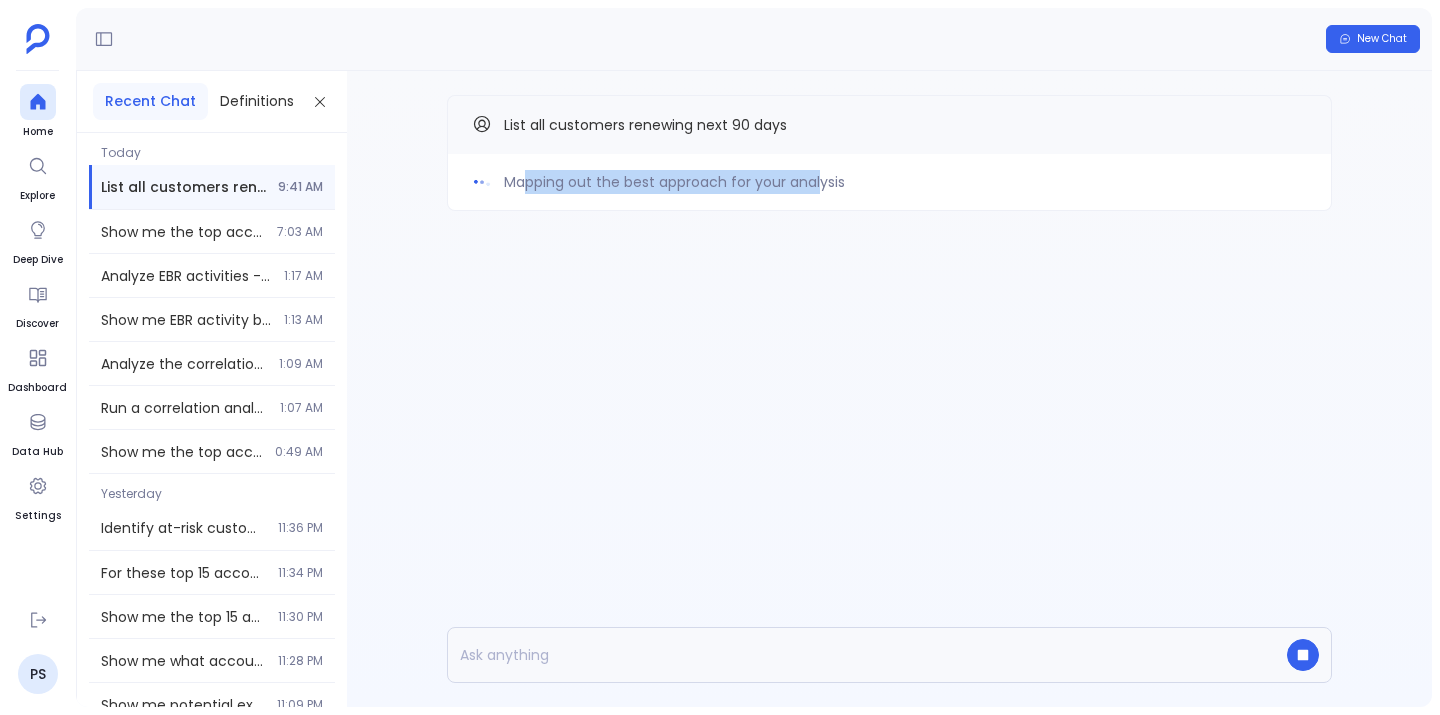 click on "Mapping out the best approach for your analysis" at bounding box center (674, 182) 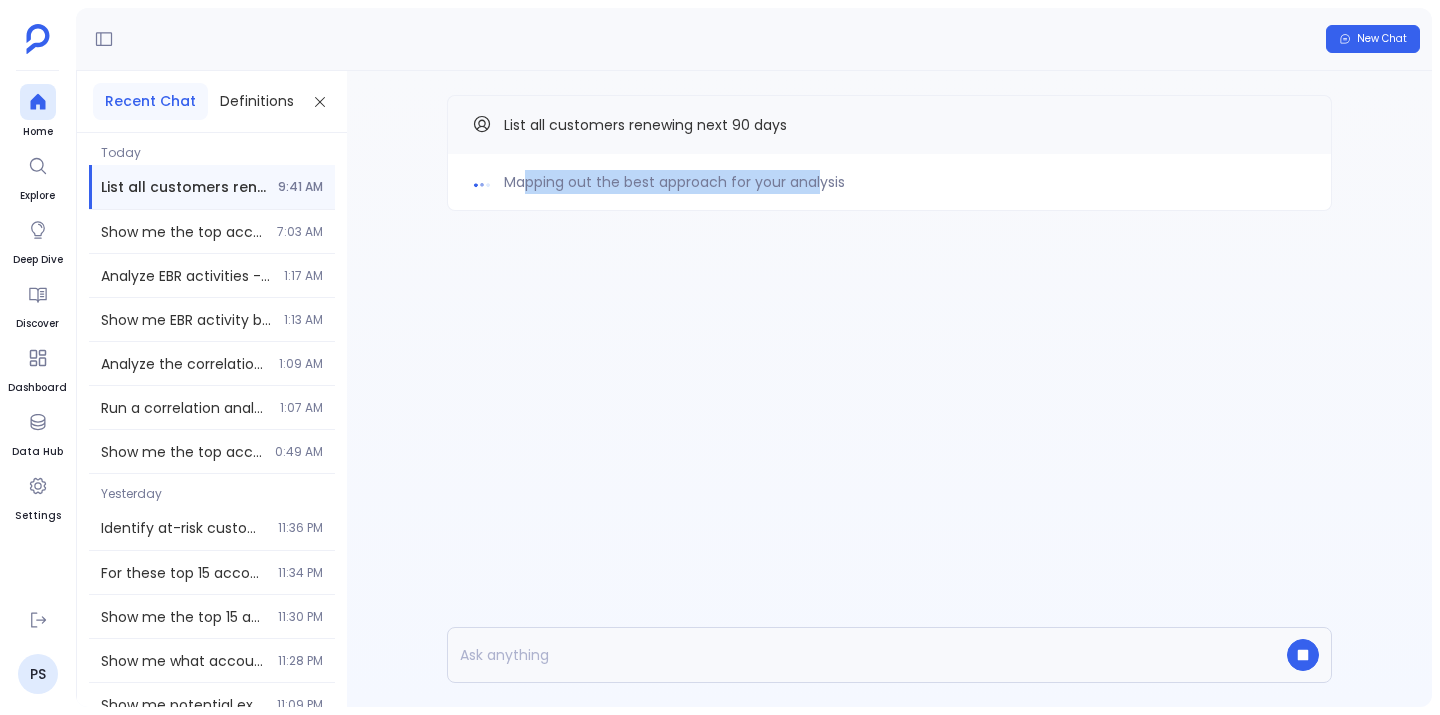 click on "Mapping out the best approach for your analysis" at bounding box center [674, 182] 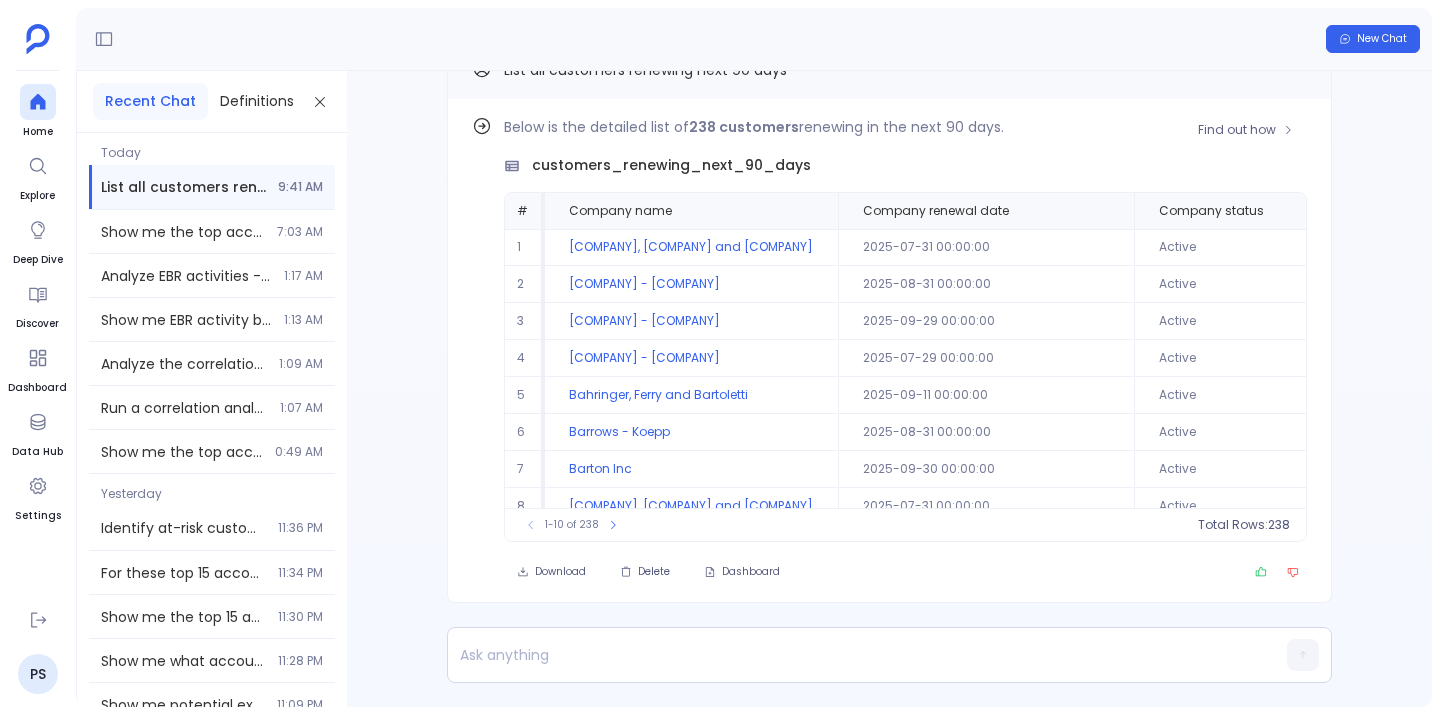 scroll, scrollTop: -21, scrollLeft: 0, axis: vertical 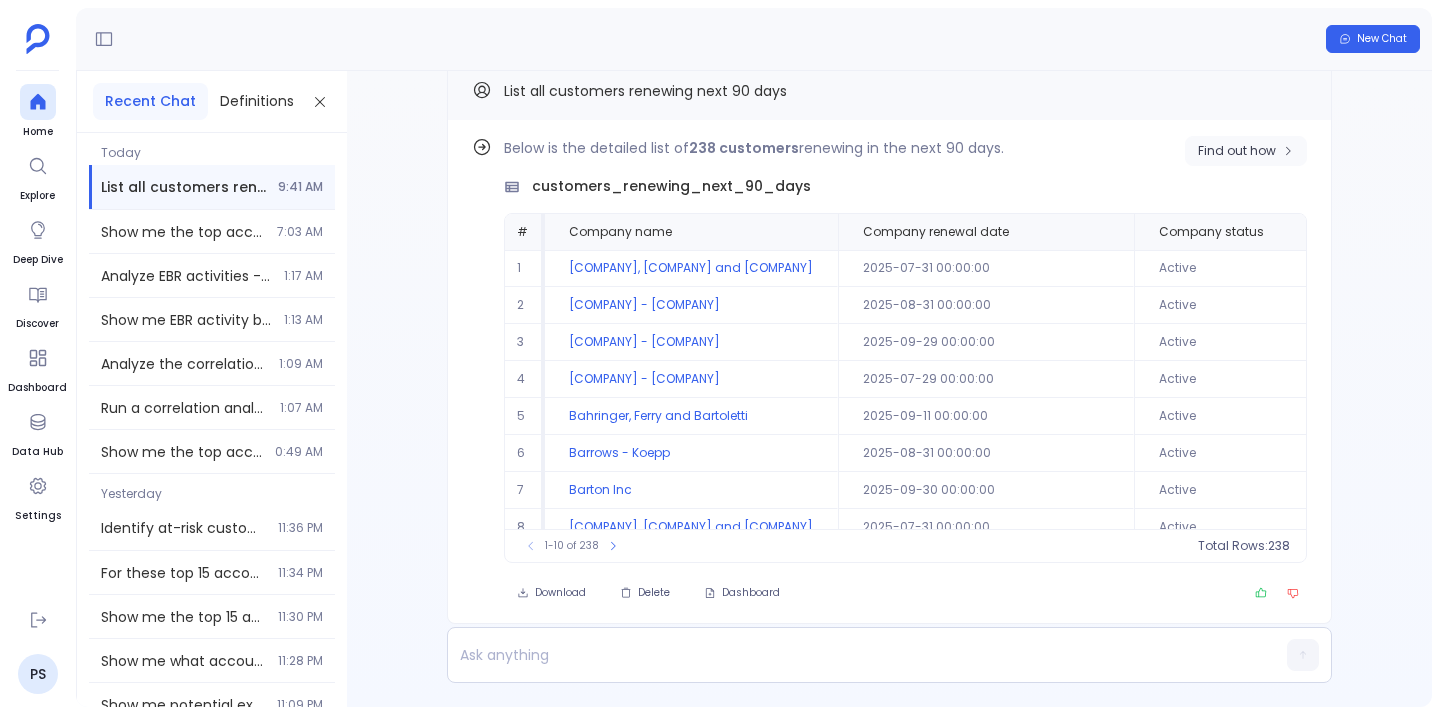 click on "Find out how" at bounding box center [1237, 151] 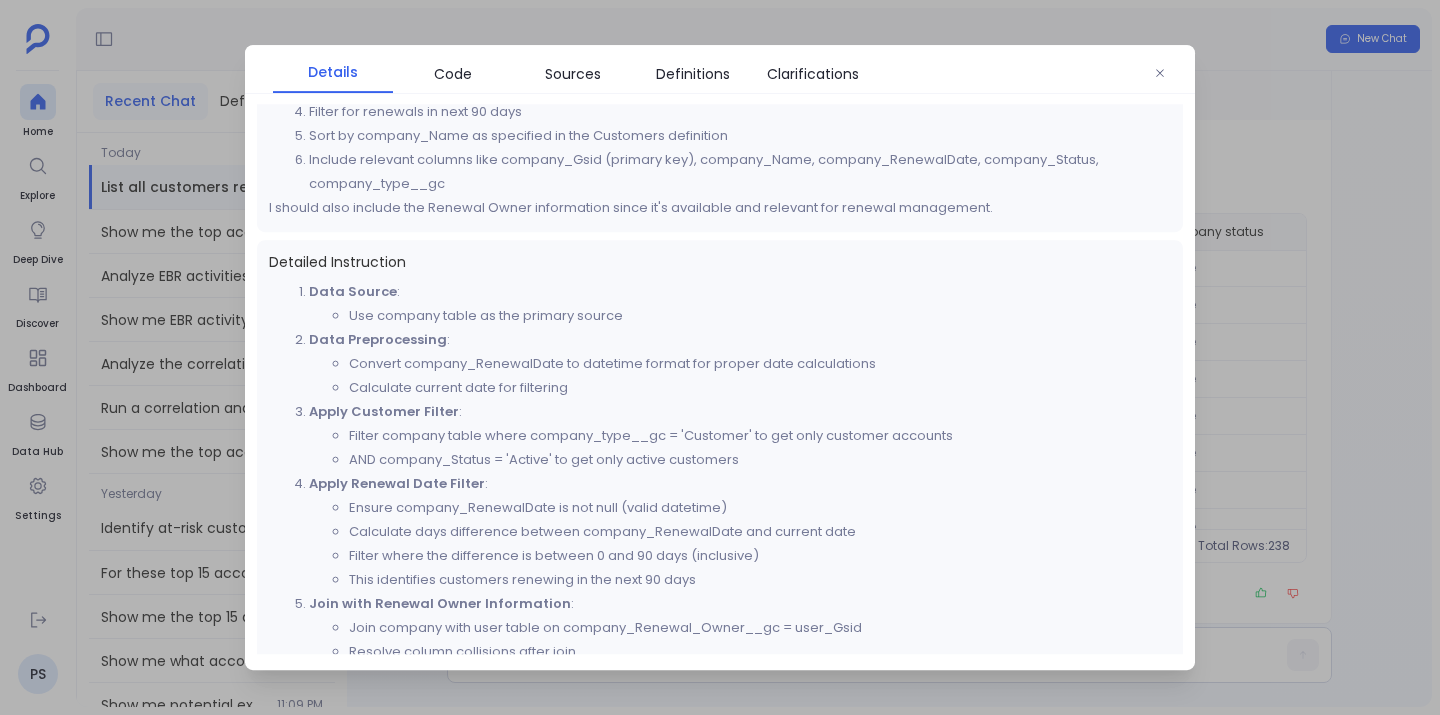scroll, scrollTop: 471, scrollLeft: 0, axis: vertical 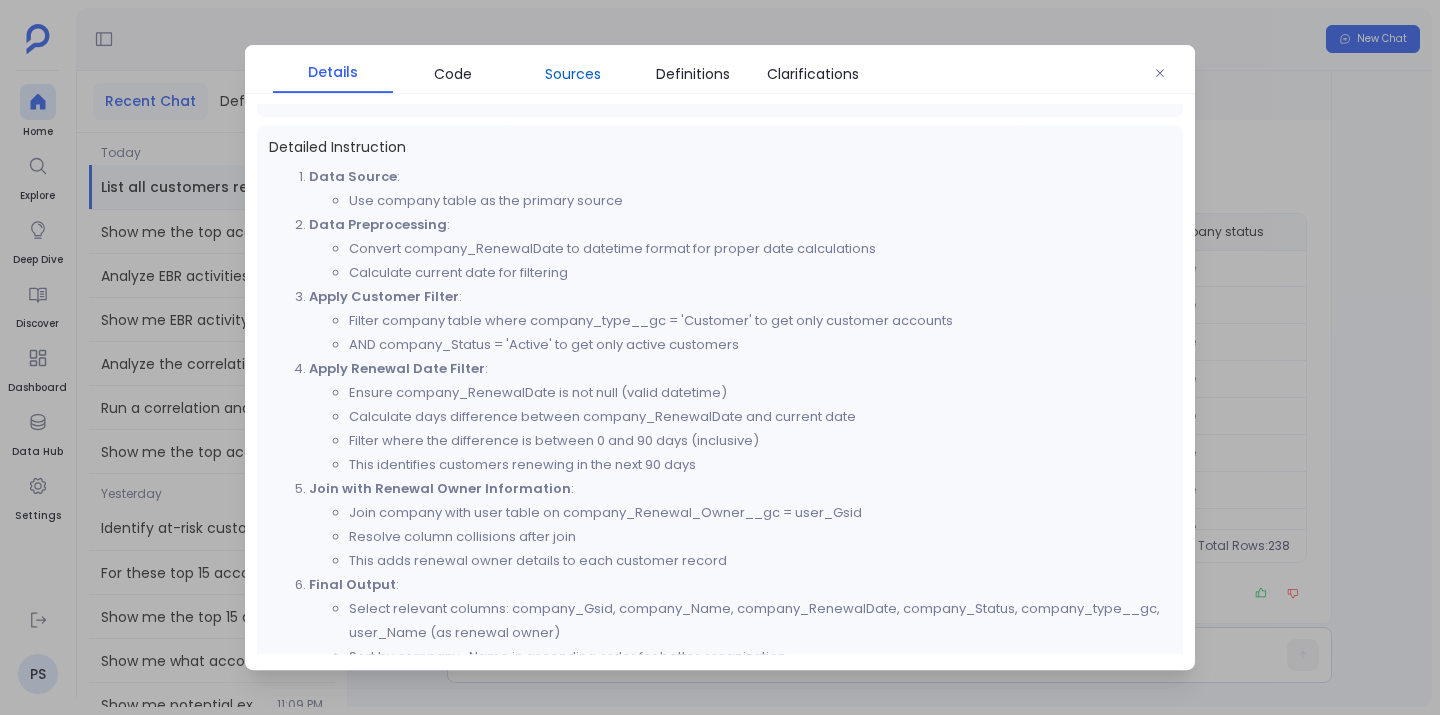 click on "Sources" at bounding box center (573, 74) 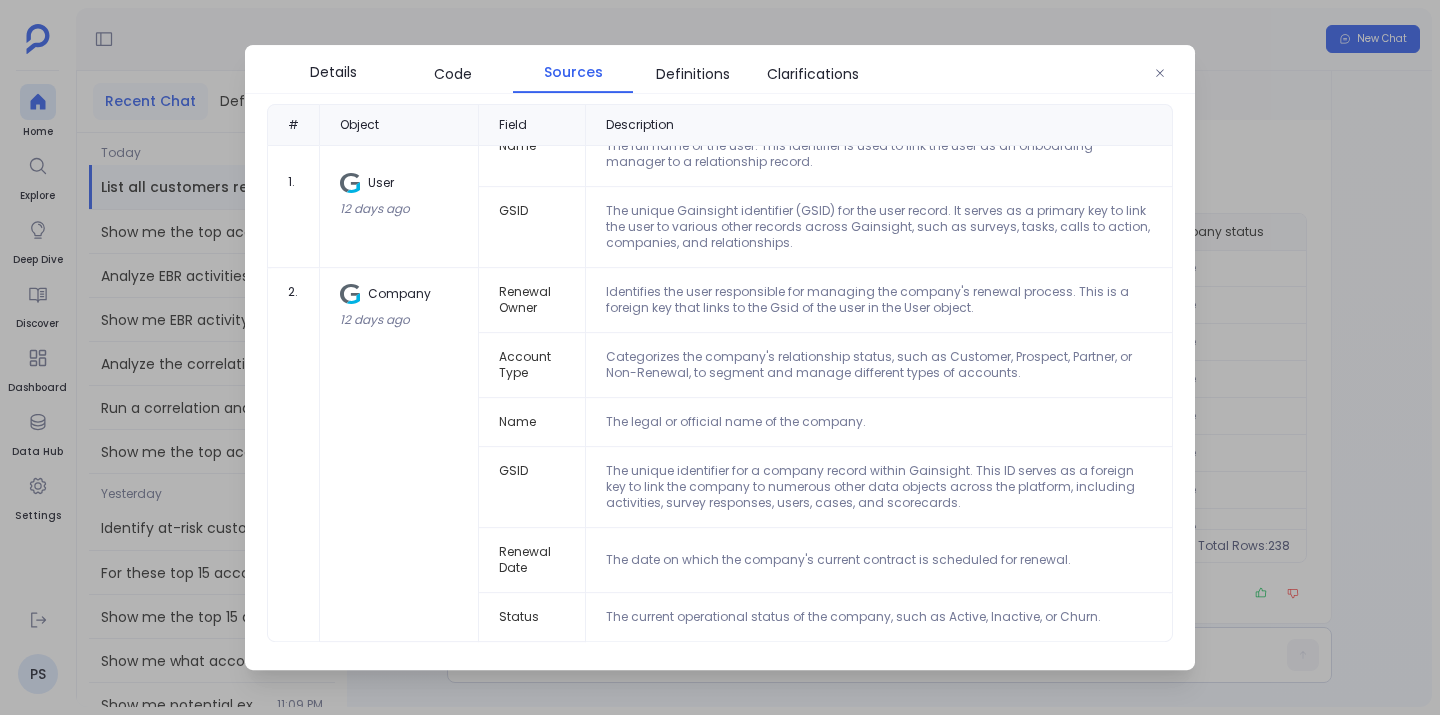 scroll, scrollTop: 0, scrollLeft: 0, axis: both 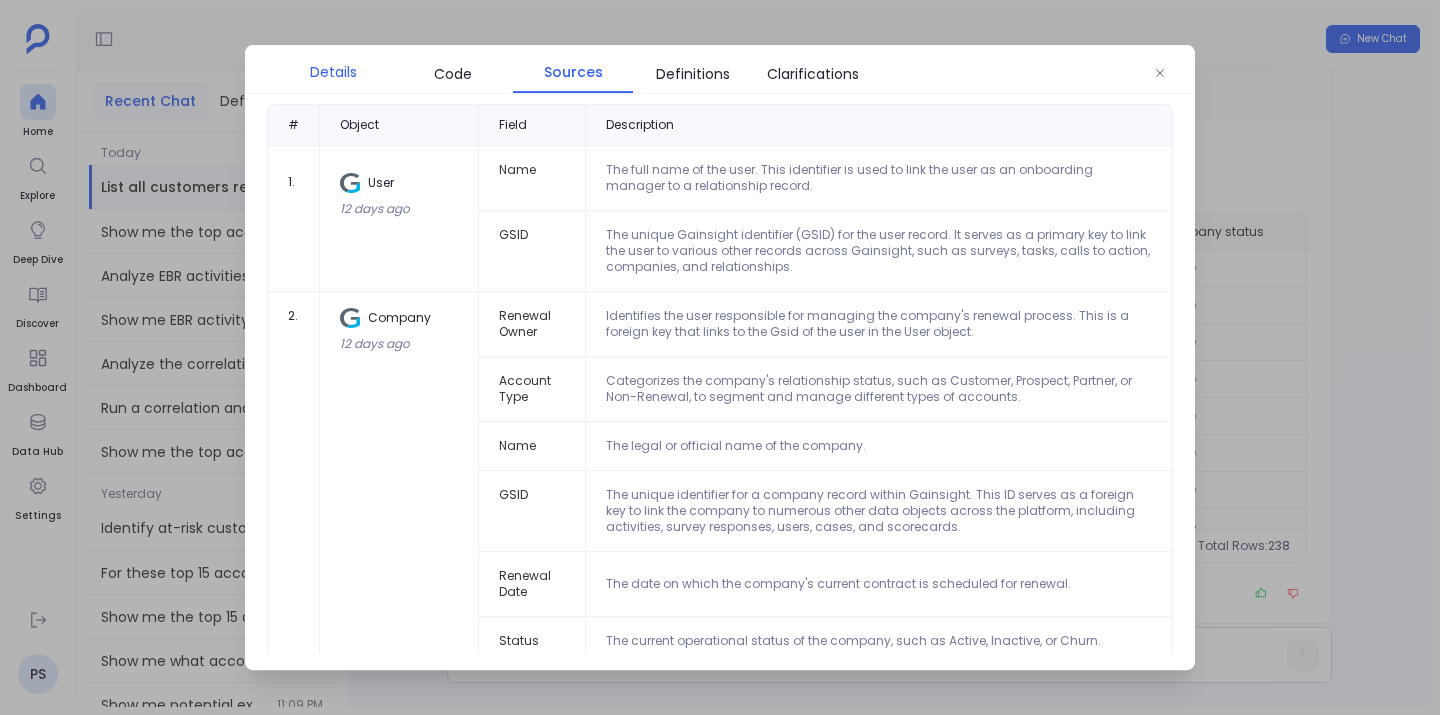 click on "Details" at bounding box center (333, 72) 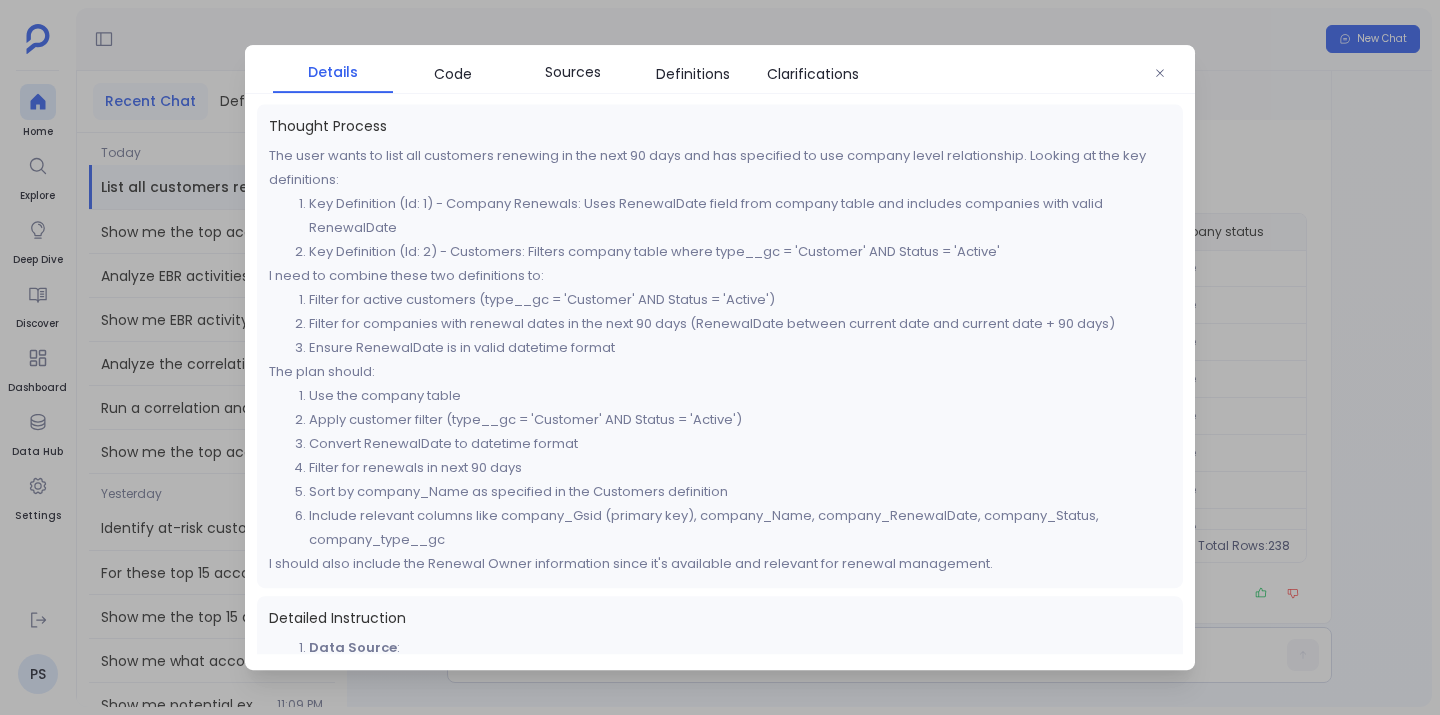 scroll, scrollTop: 27, scrollLeft: 0, axis: vertical 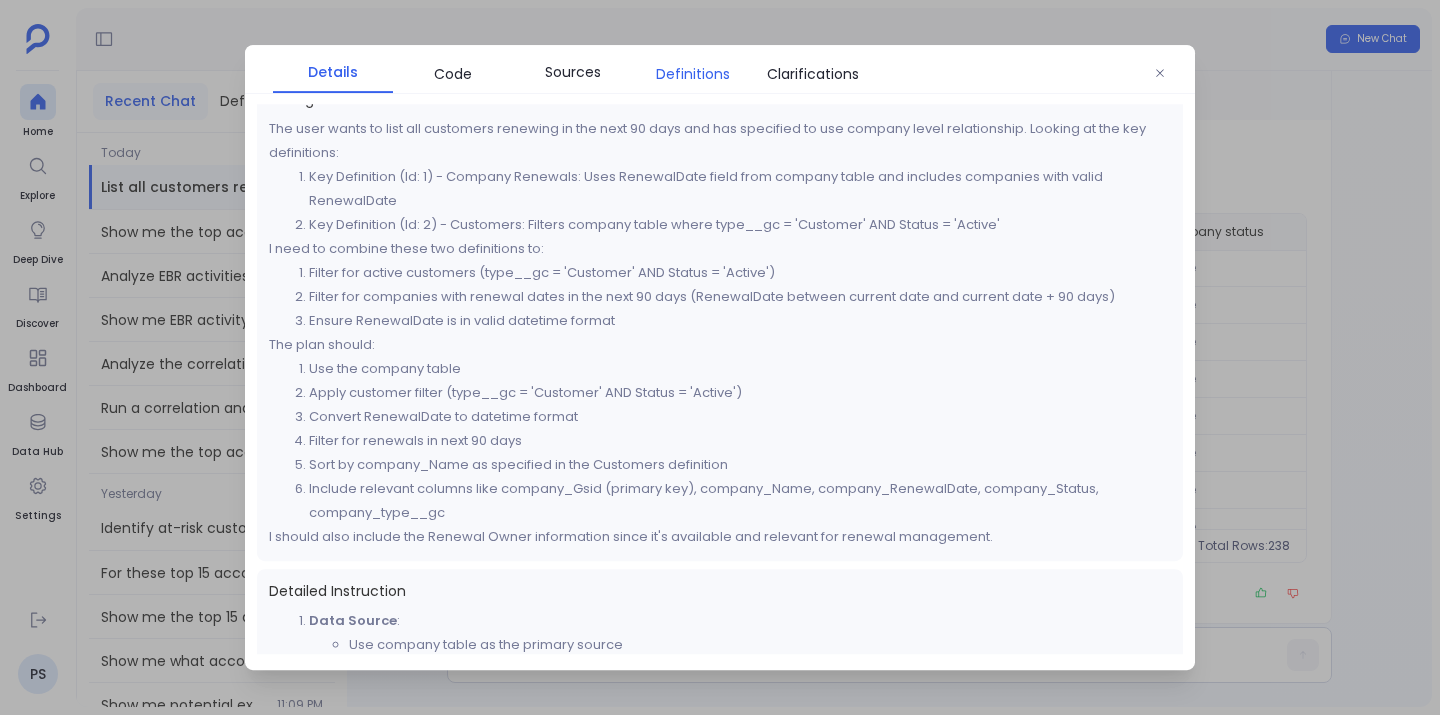click on "Definitions" at bounding box center [693, 74] 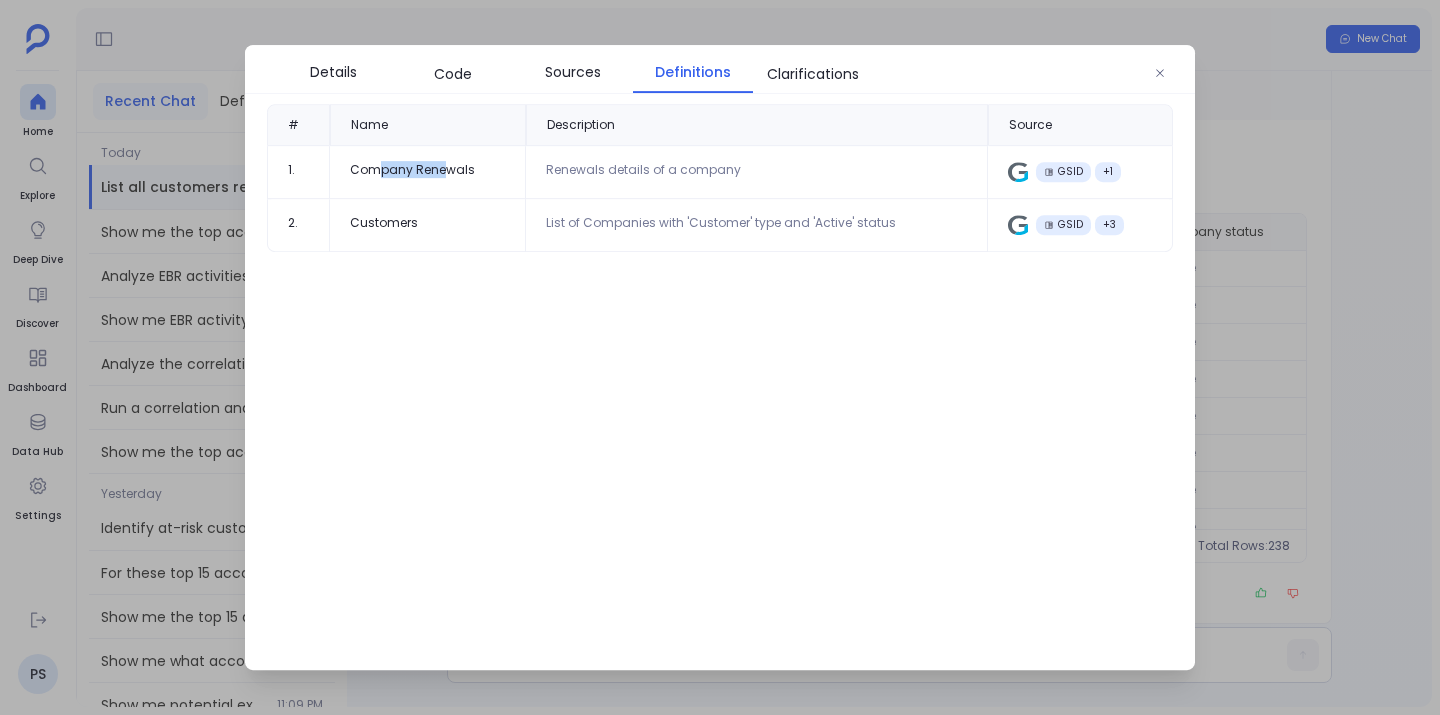 drag, startPoint x: 379, startPoint y: 170, endPoint x: 442, endPoint y: 171, distance: 63.007935 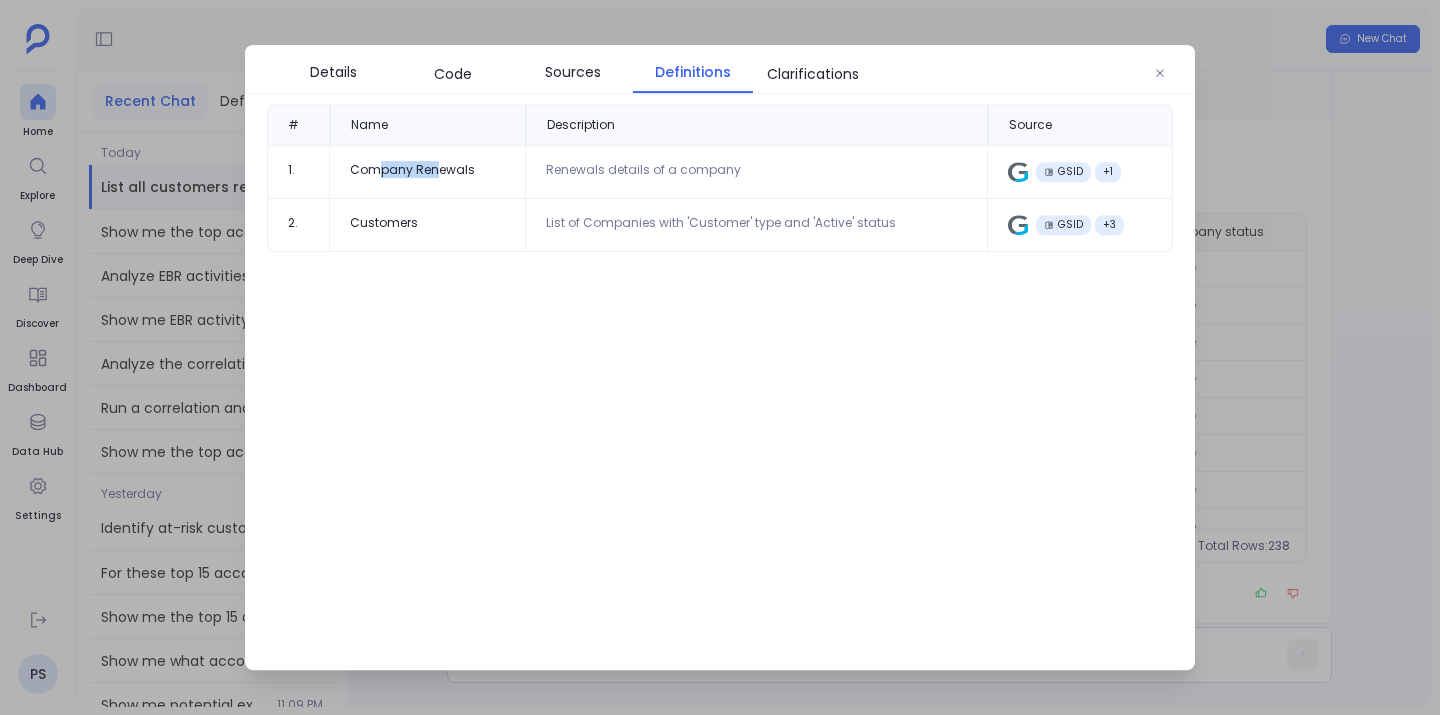drag, startPoint x: 374, startPoint y: 169, endPoint x: 435, endPoint y: 172, distance: 61.073727 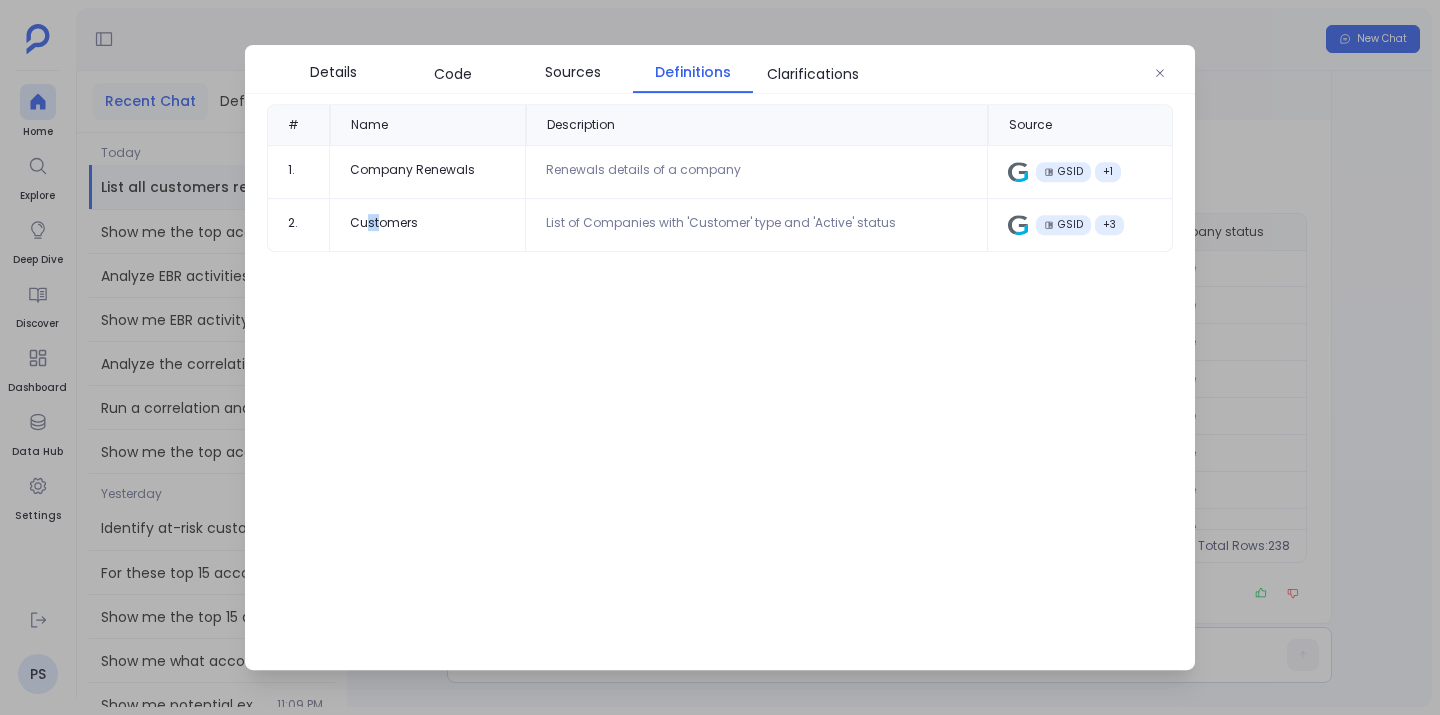 drag, startPoint x: 367, startPoint y: 217, endPoint x: 380, endPoint y: 219, distance: 13.152946 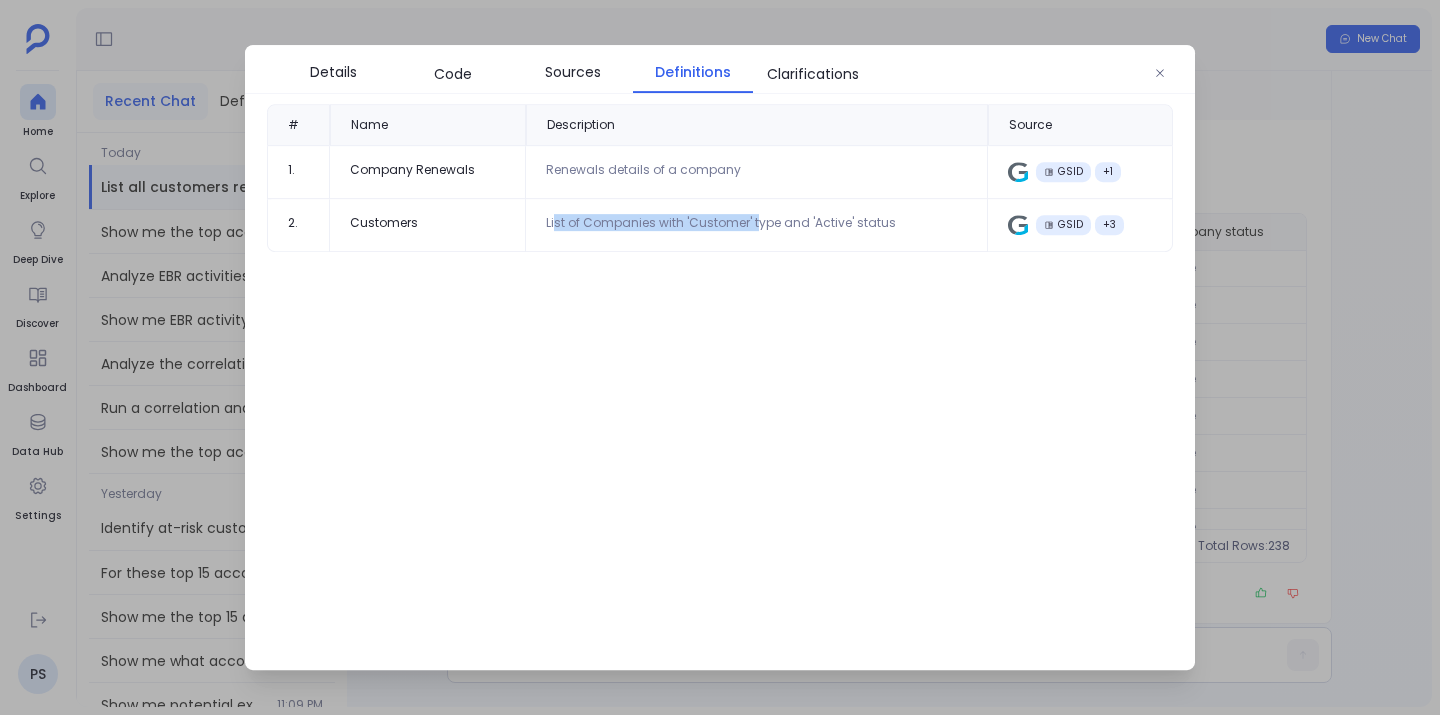 drag, startPoint x: 554, startPoint y: 222, endPoint x: 755, endPoint y: 221, distance: 201.00249 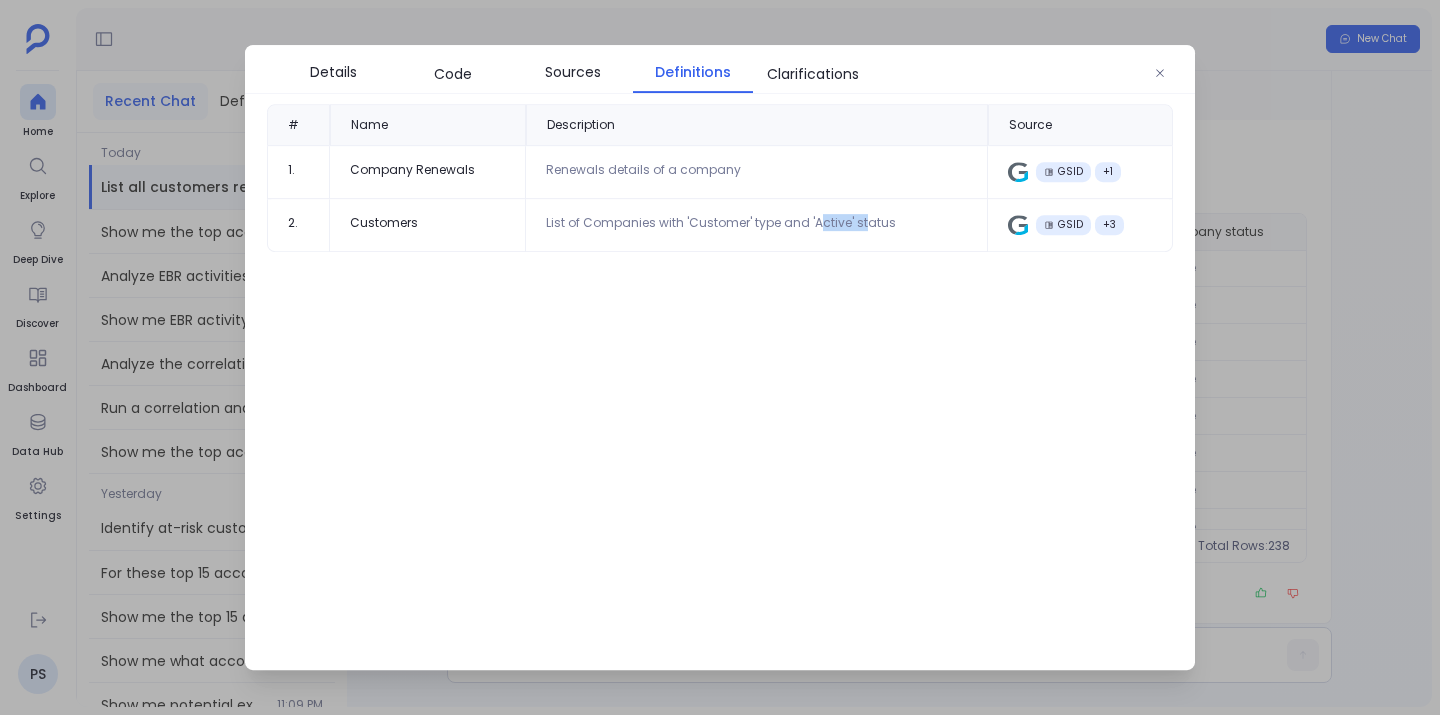 drag, startPoint x: 816, startPoint y: 223, endPoint x: 857, endPoint y: 223, distance: 41 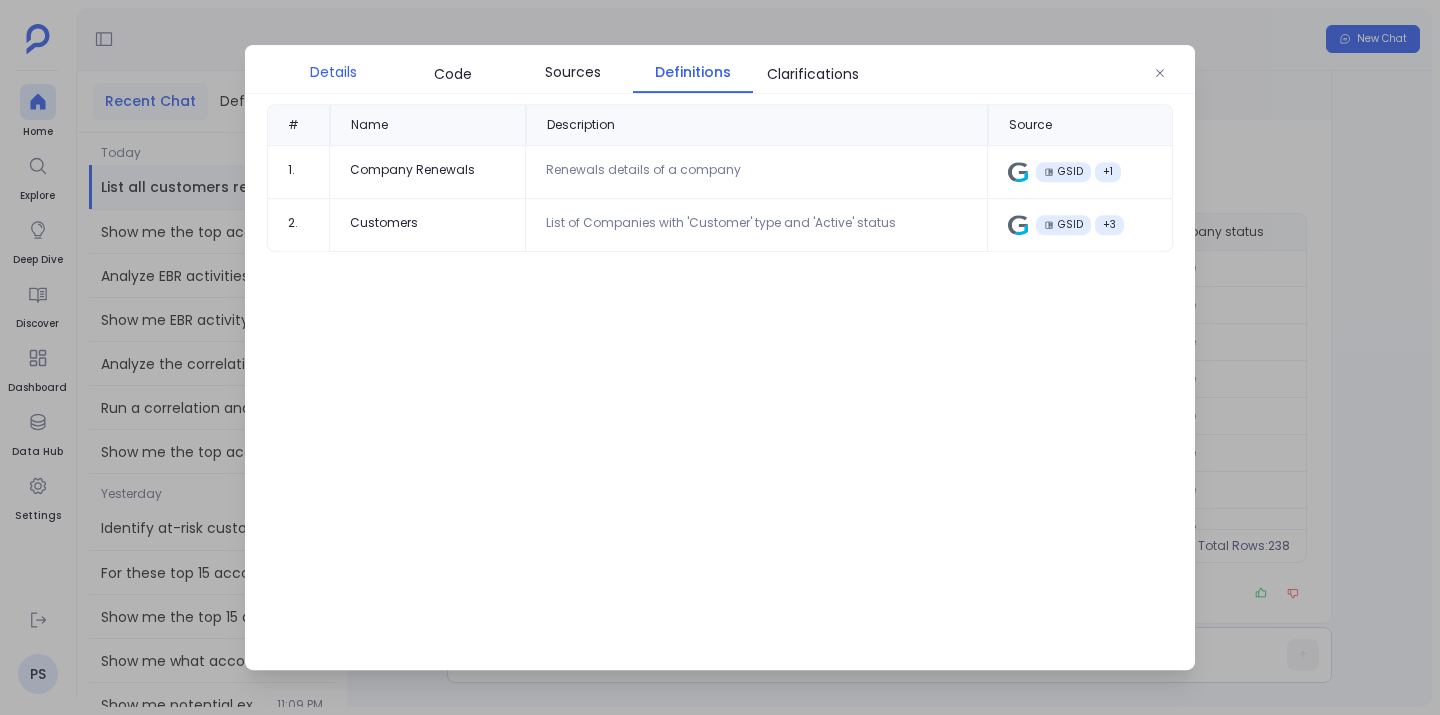 click on "Details" at bounding box center (333, 72) 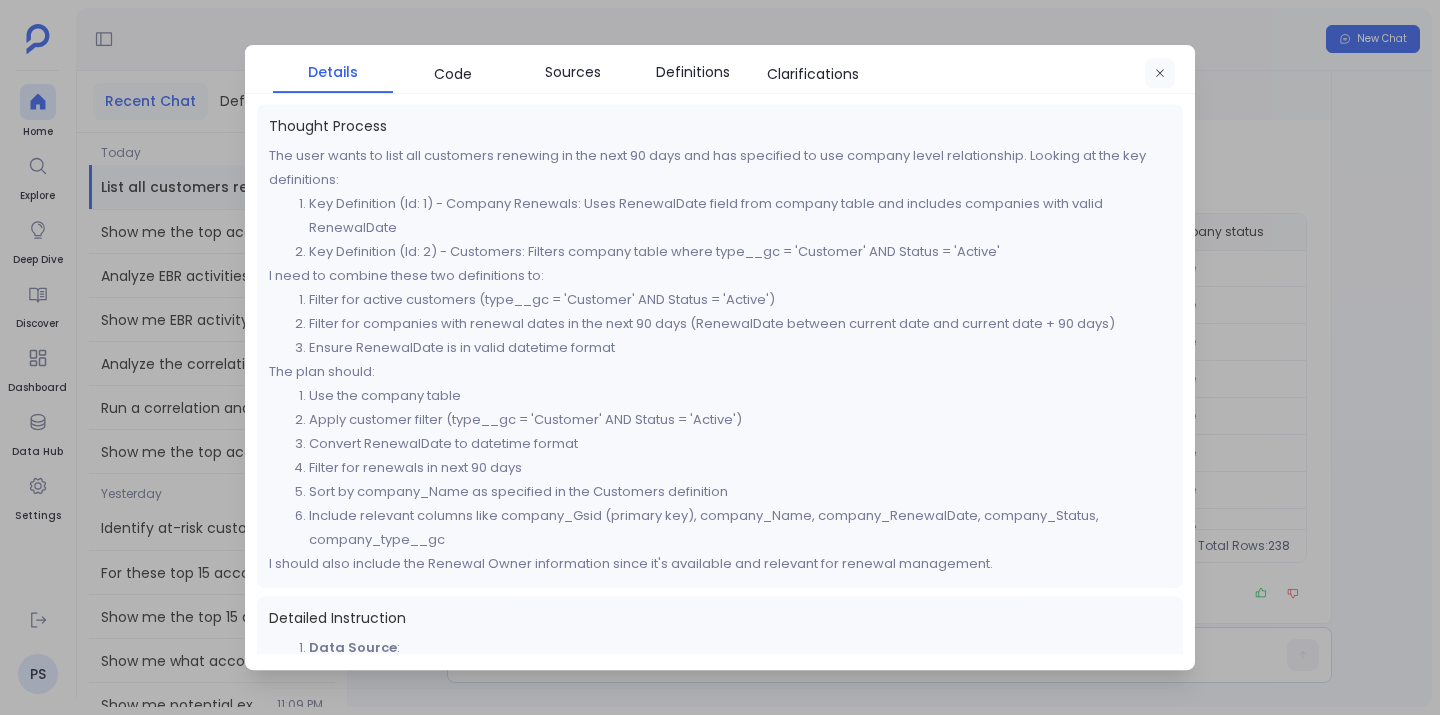 click at bounding box center (1160, 73) 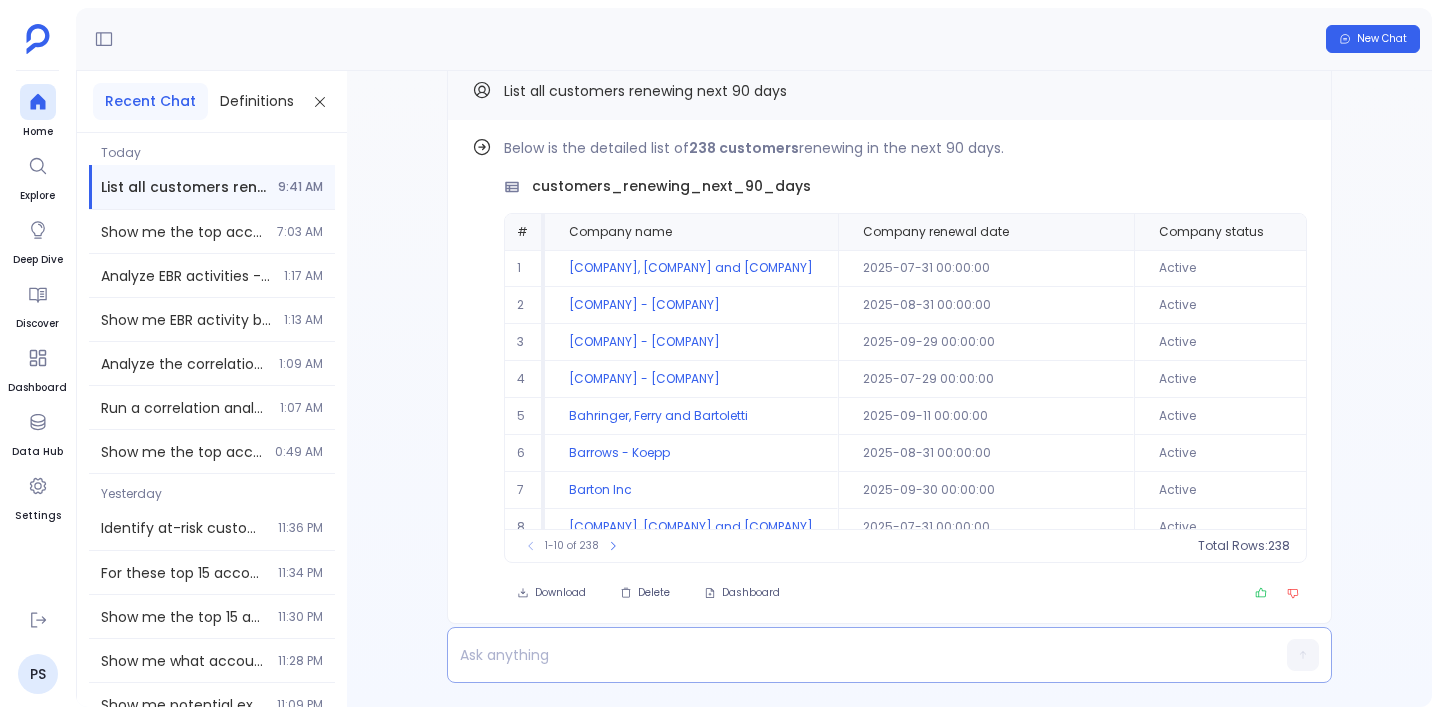 click at bounding box center [851, 655] 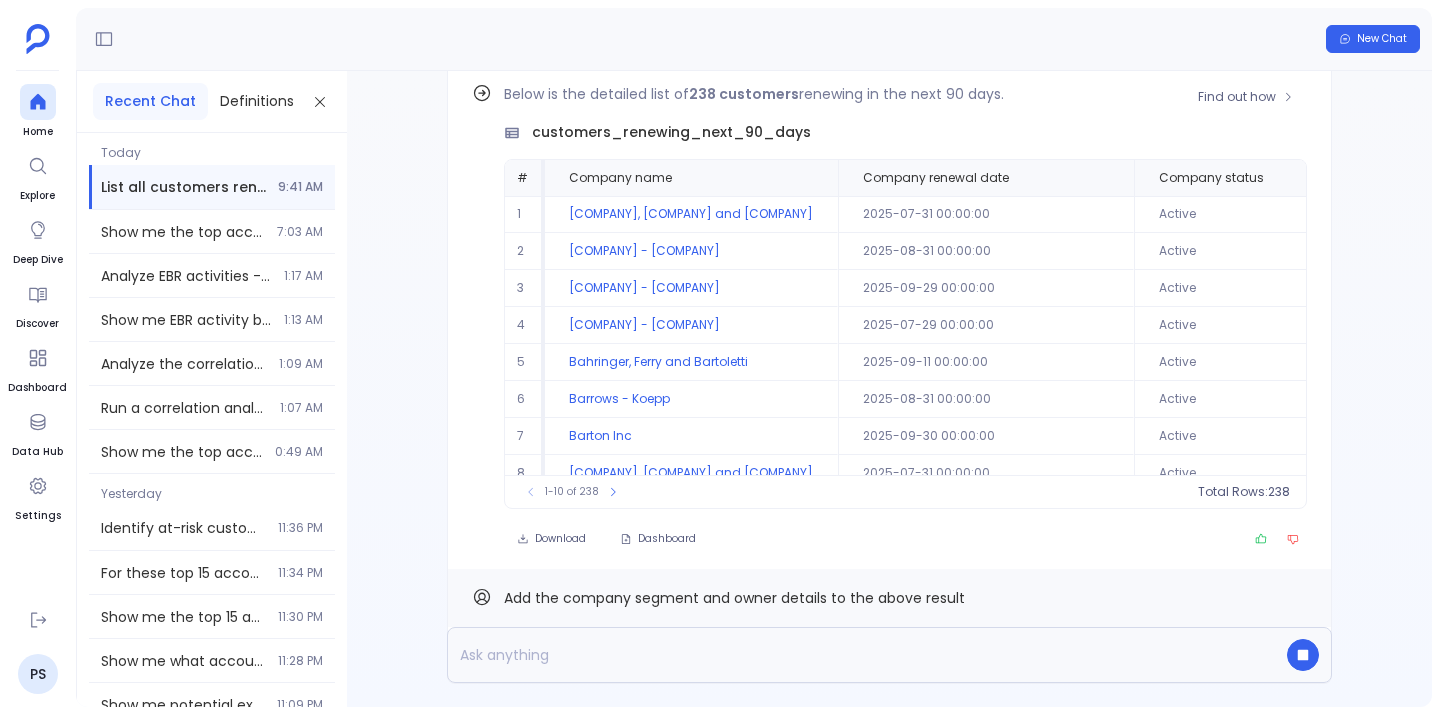 scroll, scrollTop: -90, scrollLeft: 0, axis: vertical 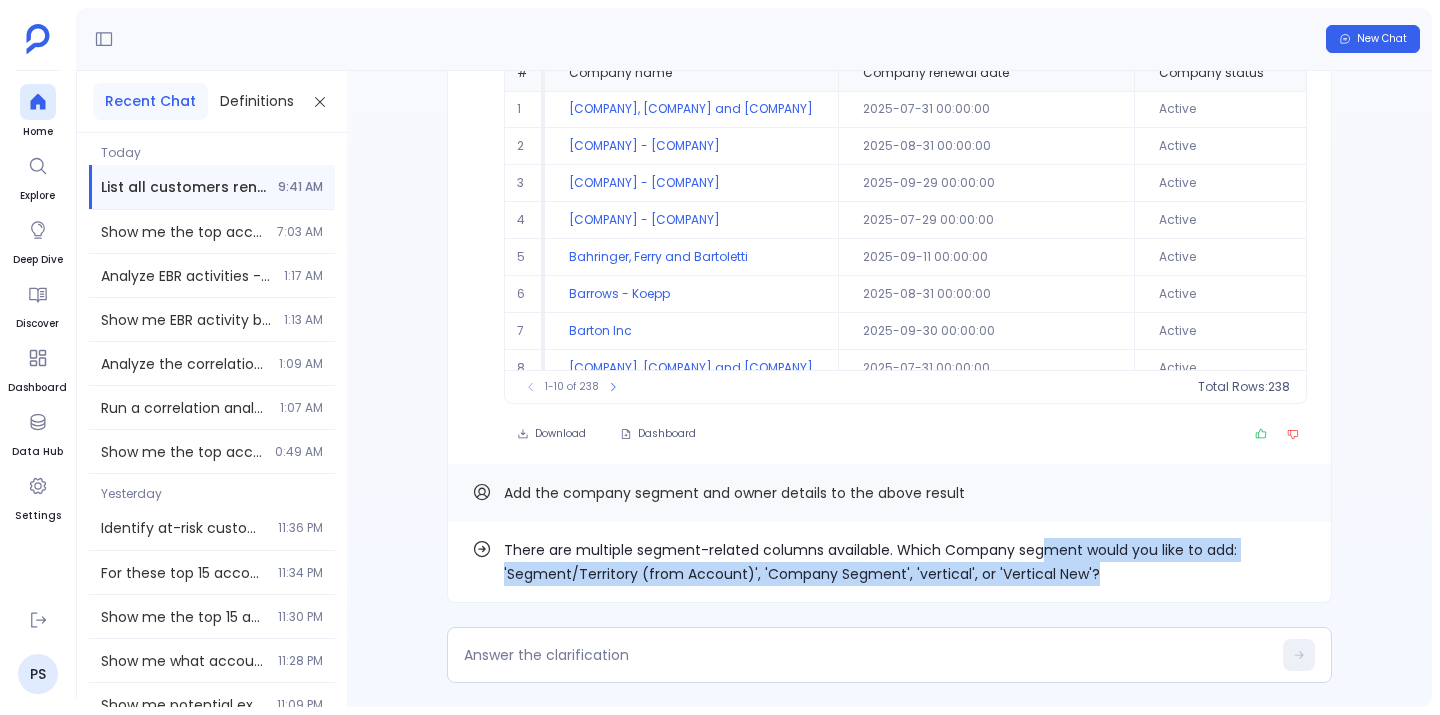 drag, startPoint x: 1046, startPoint y: 542, endPoint x: 1087, endPoint y: 561, distance: 45.188496 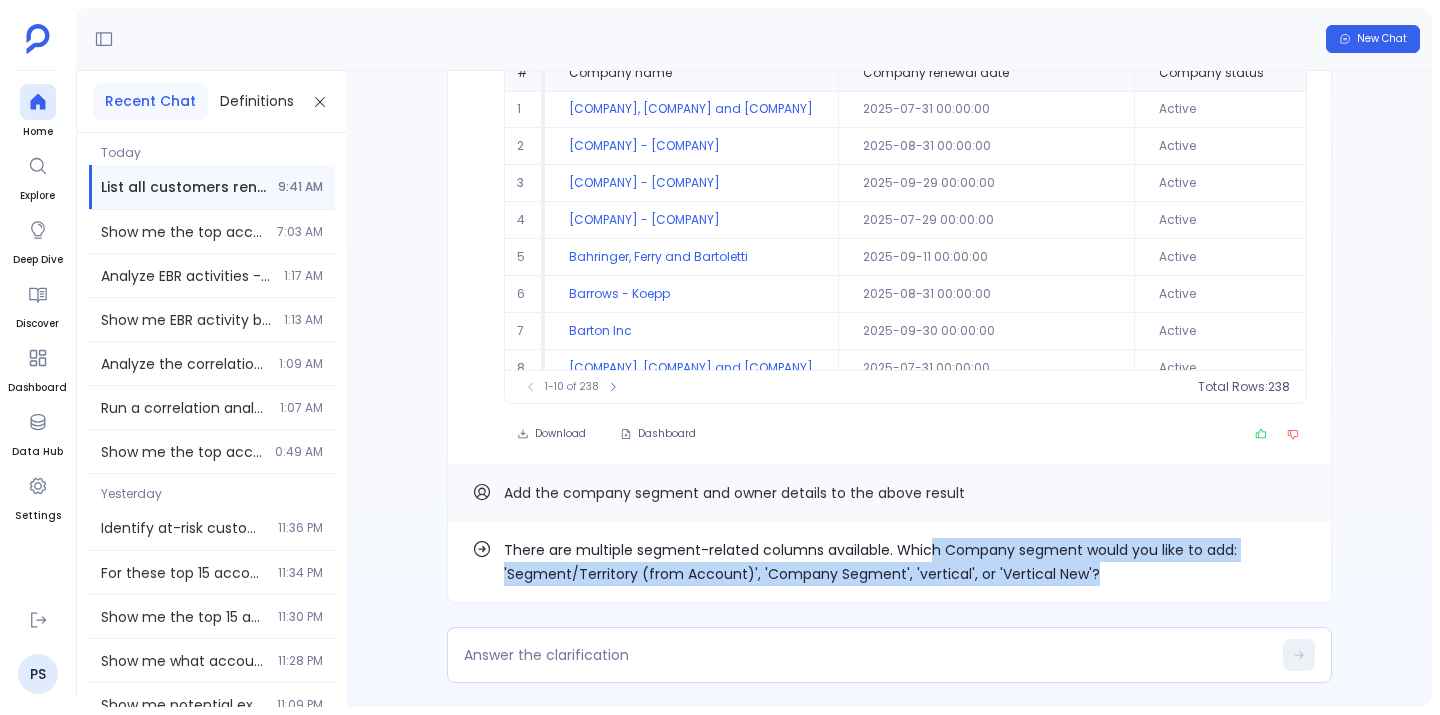 drag, startPoint x: 931, startPoint y: 550, endPoint x: 1084, endPoint y: 571, distance: 154.43445 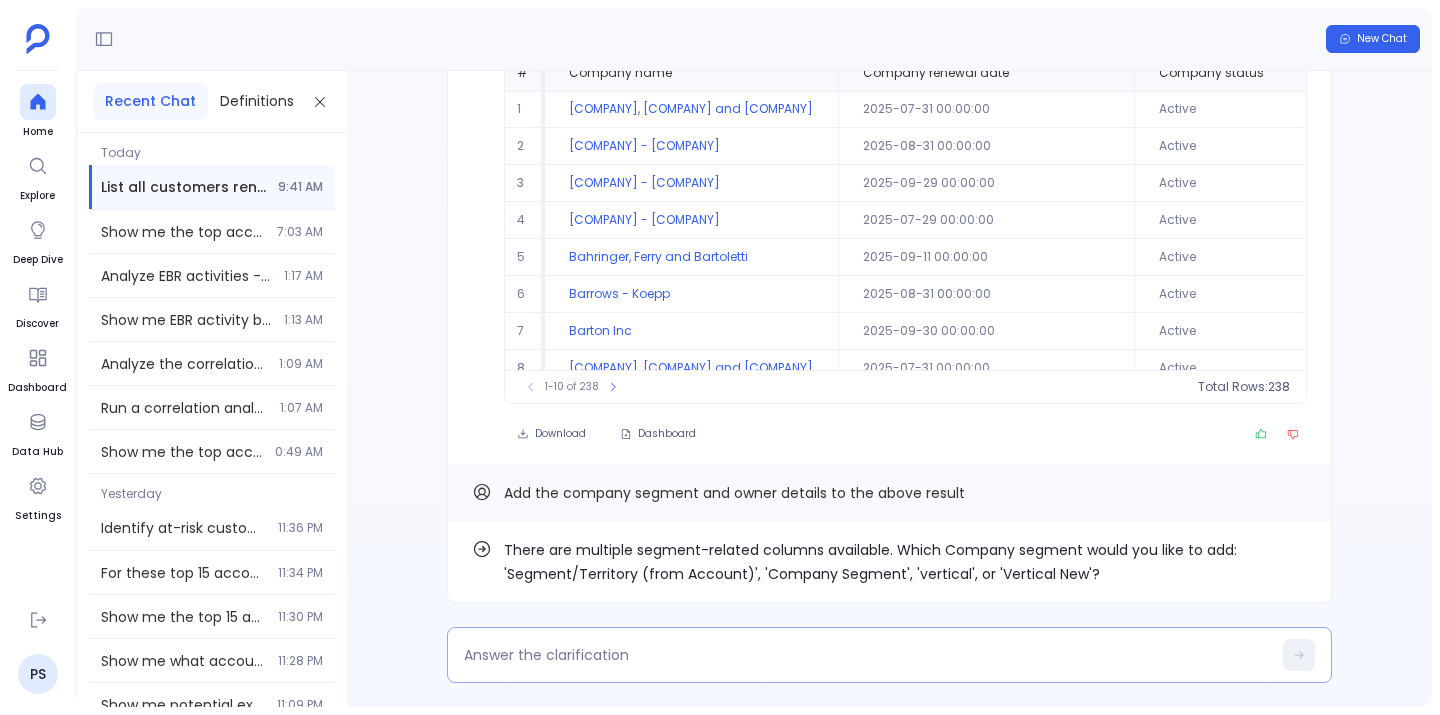 click at bounding box center (867, 655) 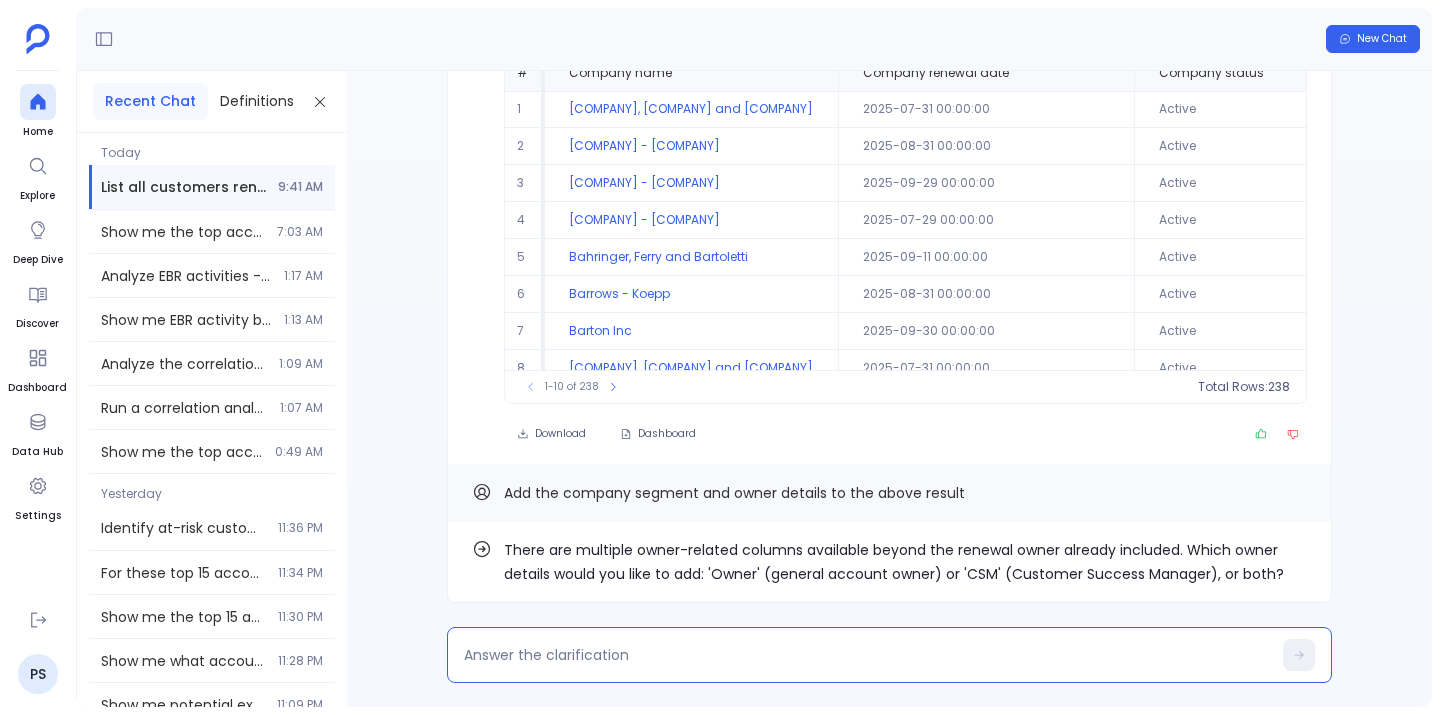 scroll, scrollTop: 0, scrollLeft: 0, axis: both 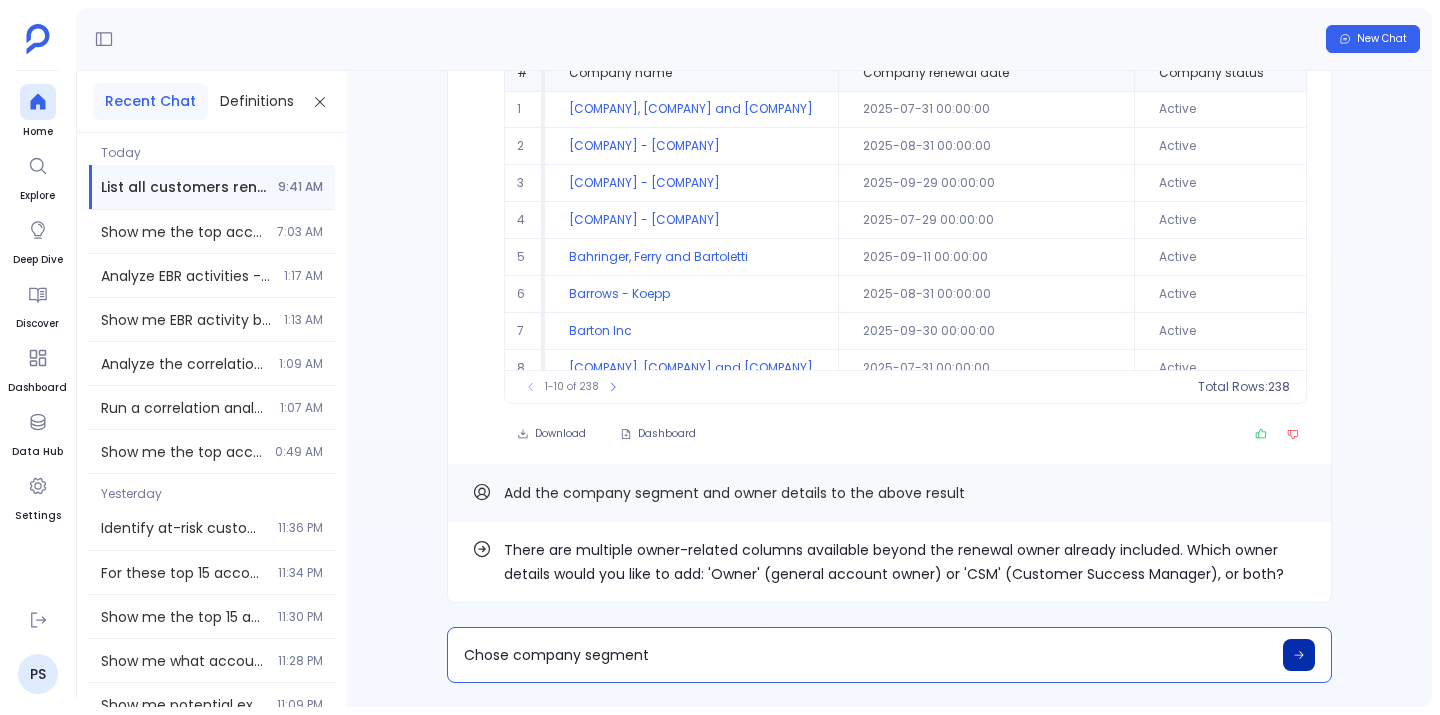 type on "Chose company segment" 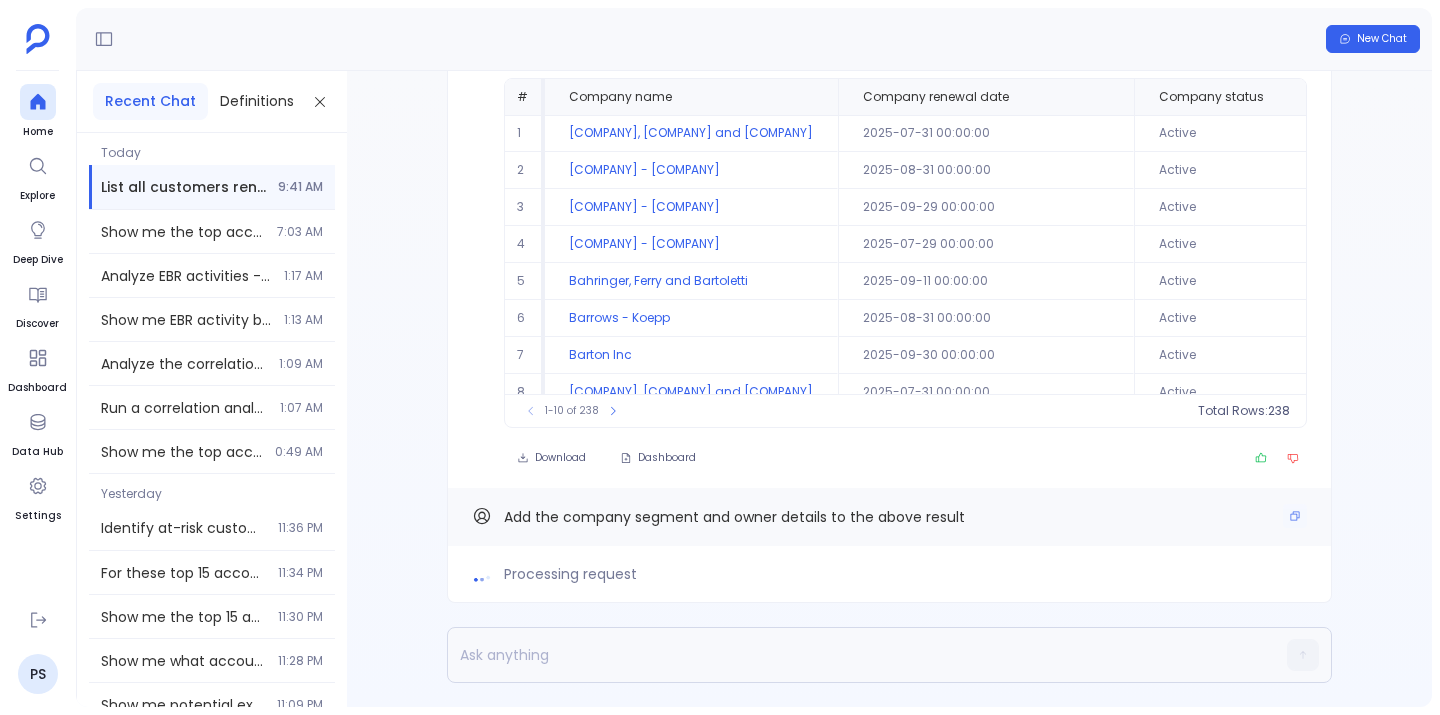 scroll, scrollTop: 0, scrollLeft: 0, axis: both 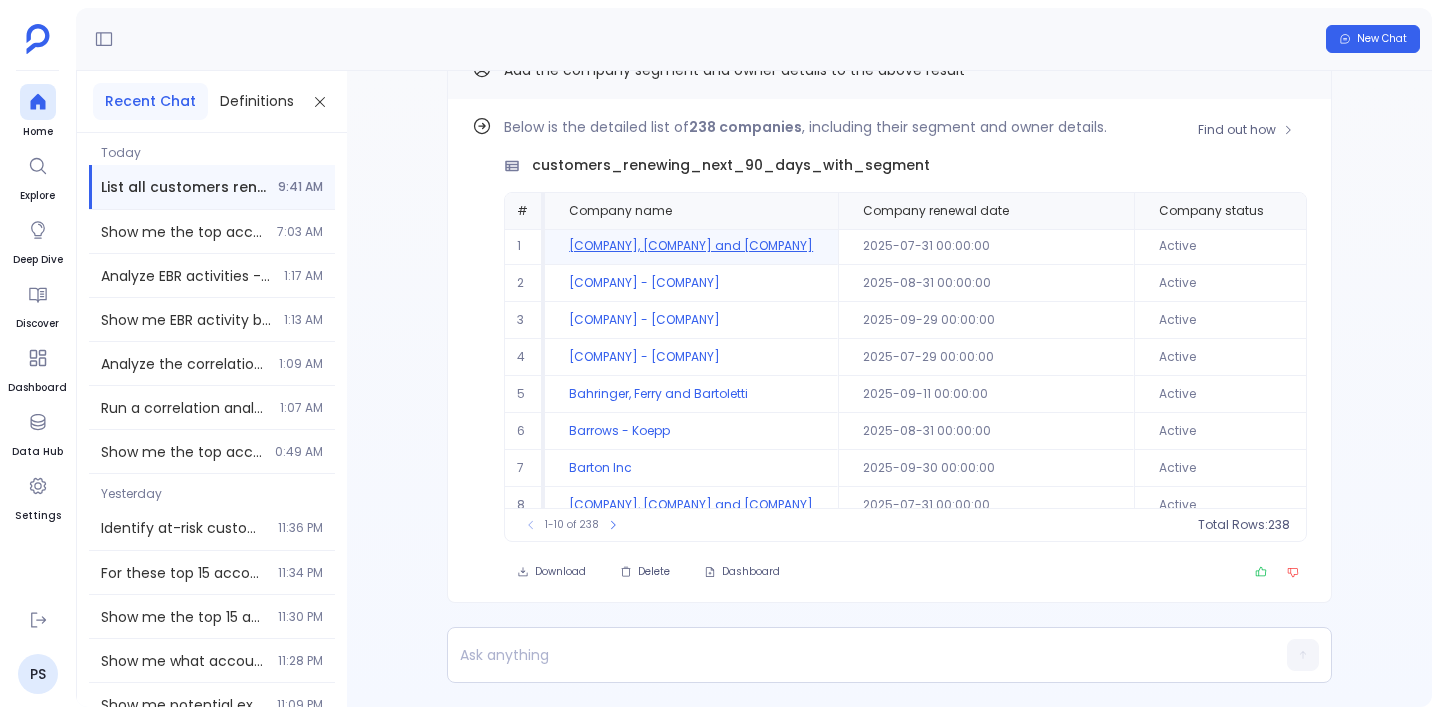 click on "[COMPANY], [COMPANY] and [COMPANY]" at bounding box center (691, 246) 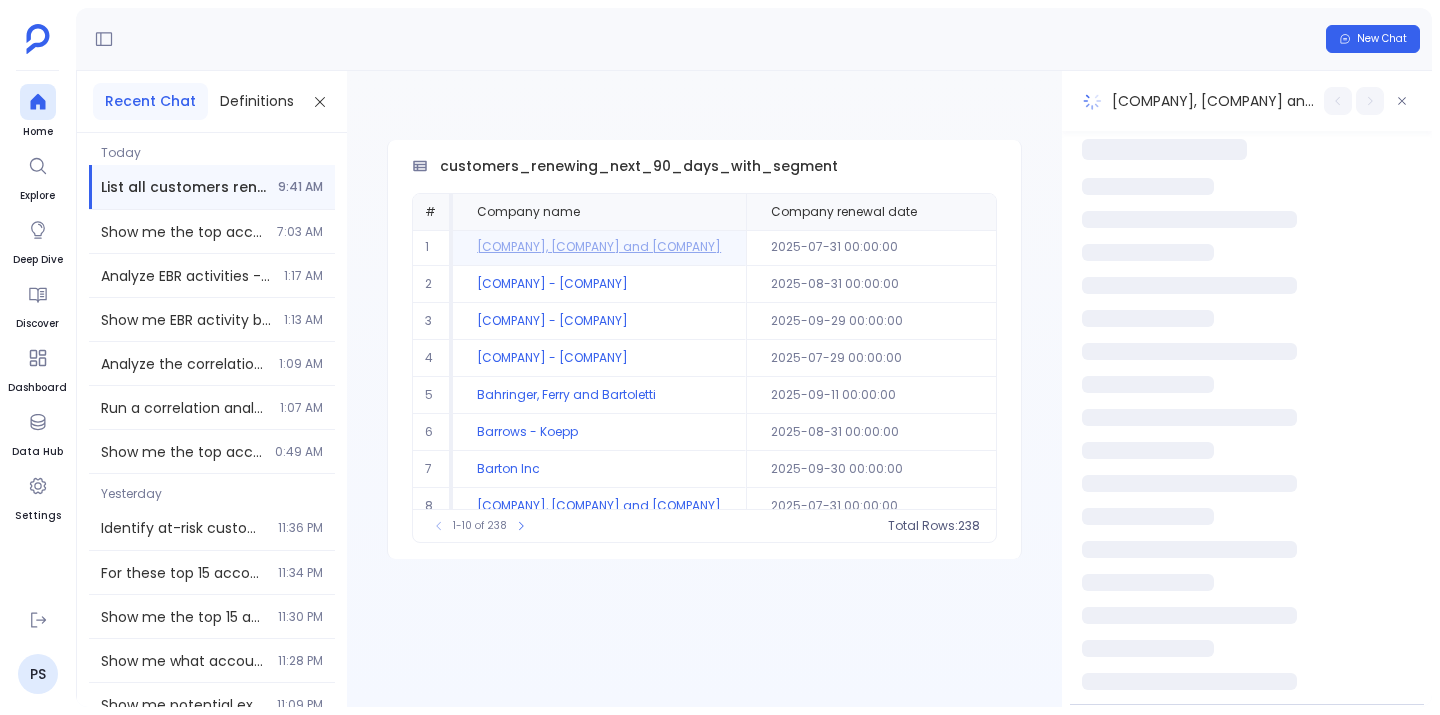 scroll, scrollTop: 0, scrollLeft: 0, axis: both 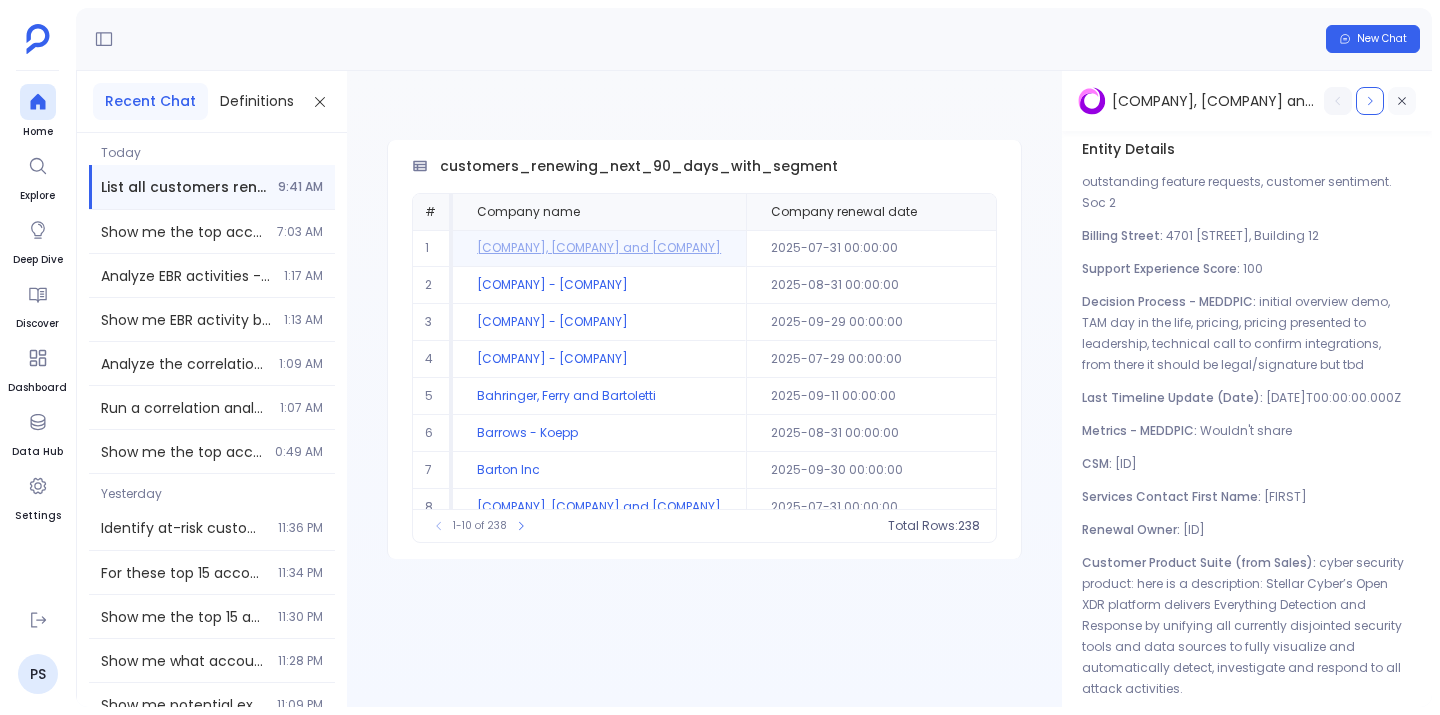 click at bounding box center [1402, 101] 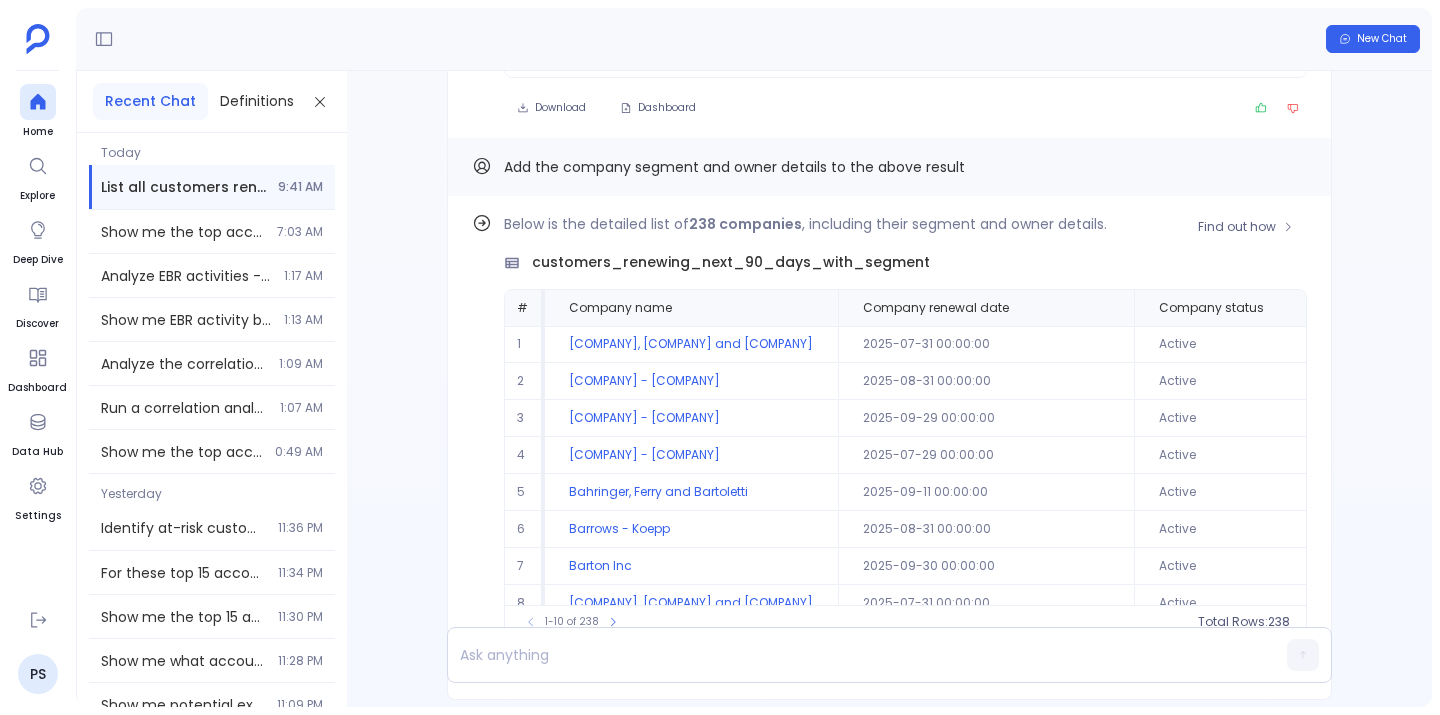 scroll, scrollTop: -25, scrollLeft: 0, axis: vertical 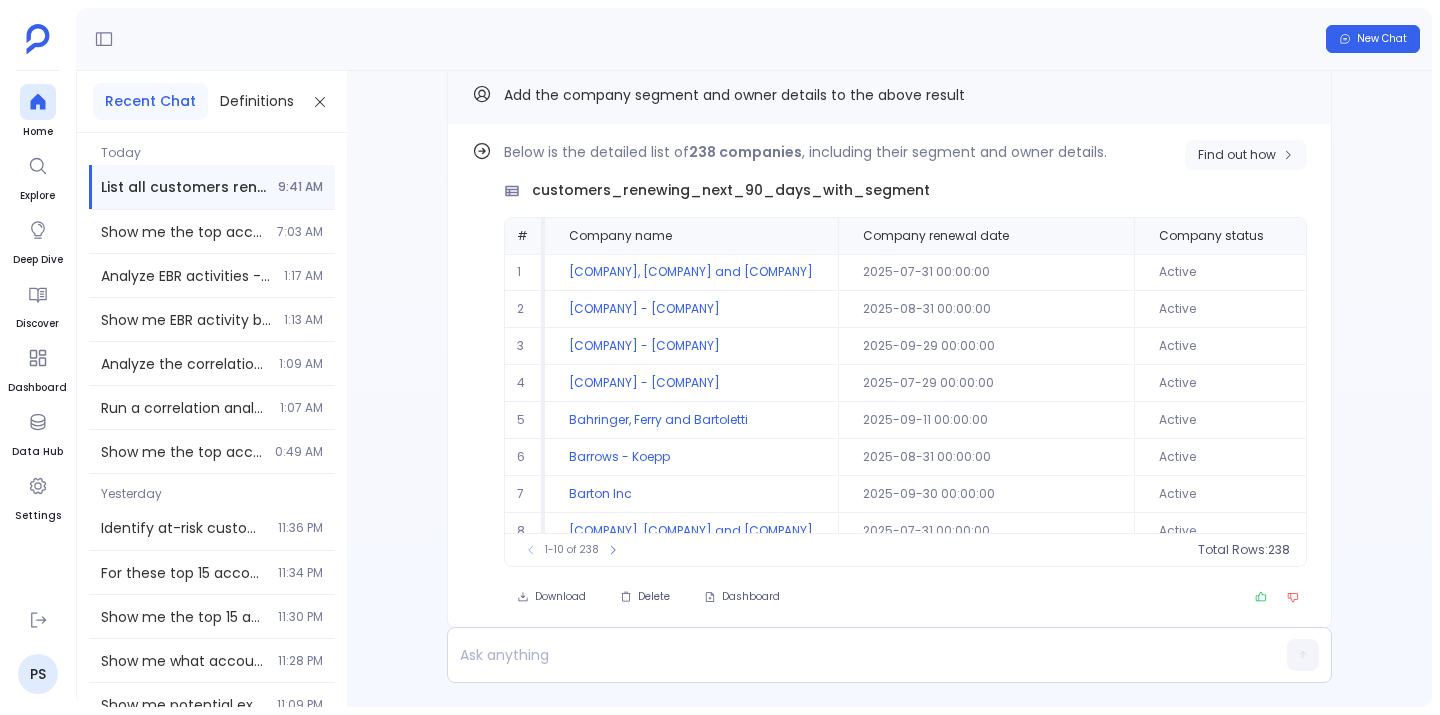 click on "Find out how" at bounding box center (1237, 155) 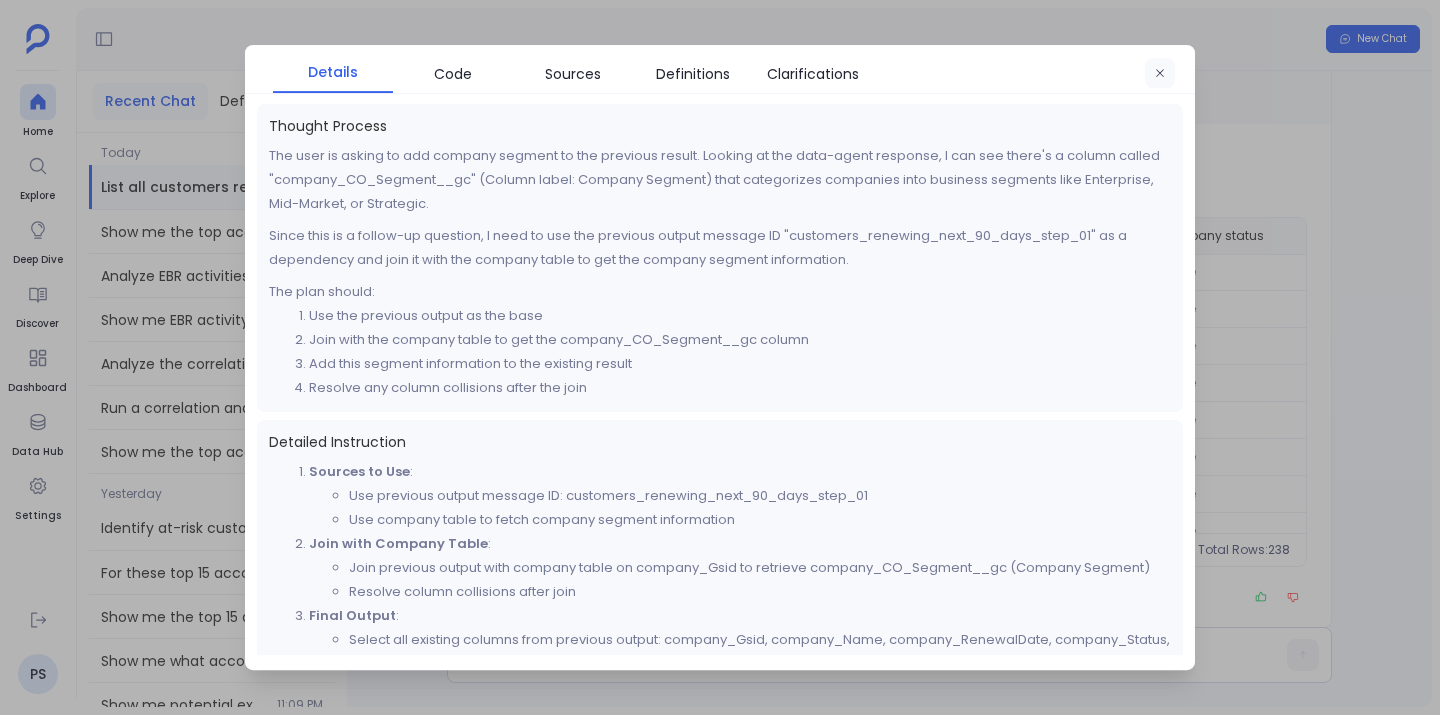 click at bounding box center [1160, 73] 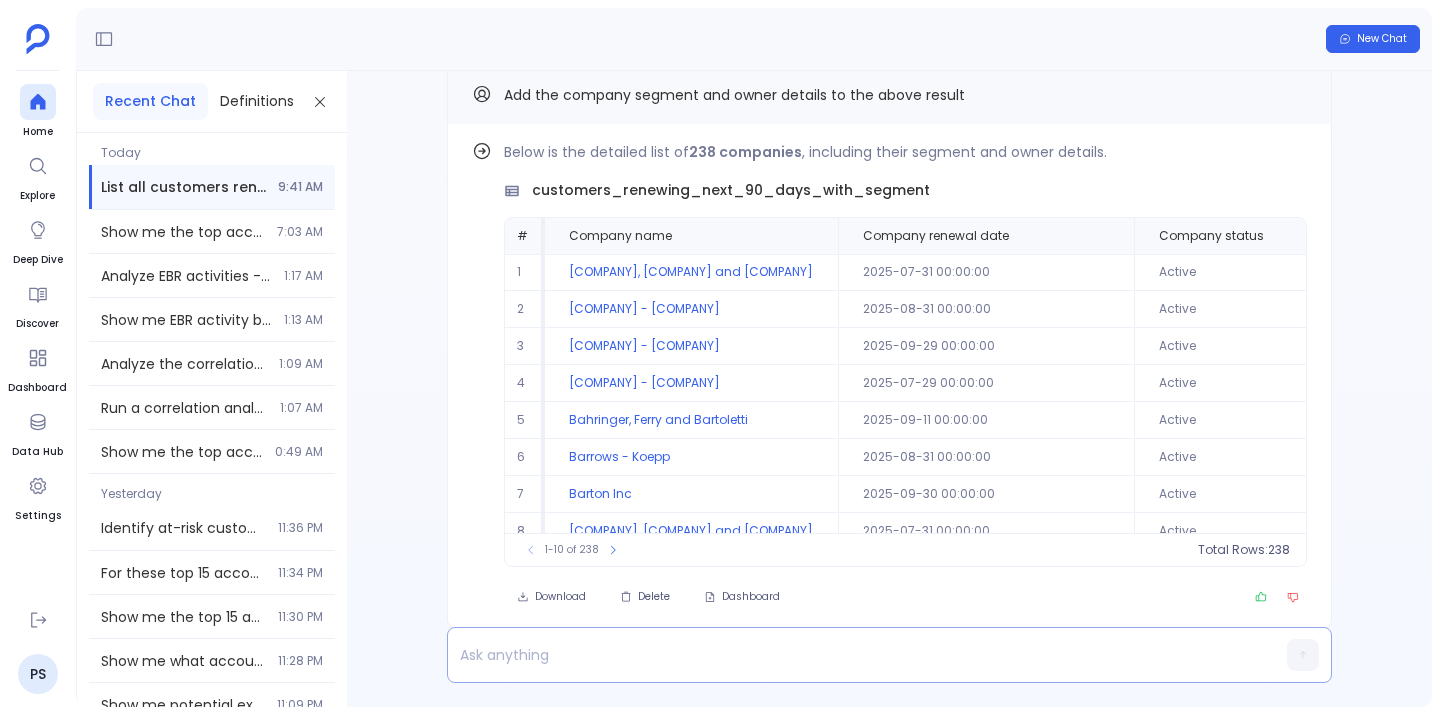 click at bounding box center (851, 655) 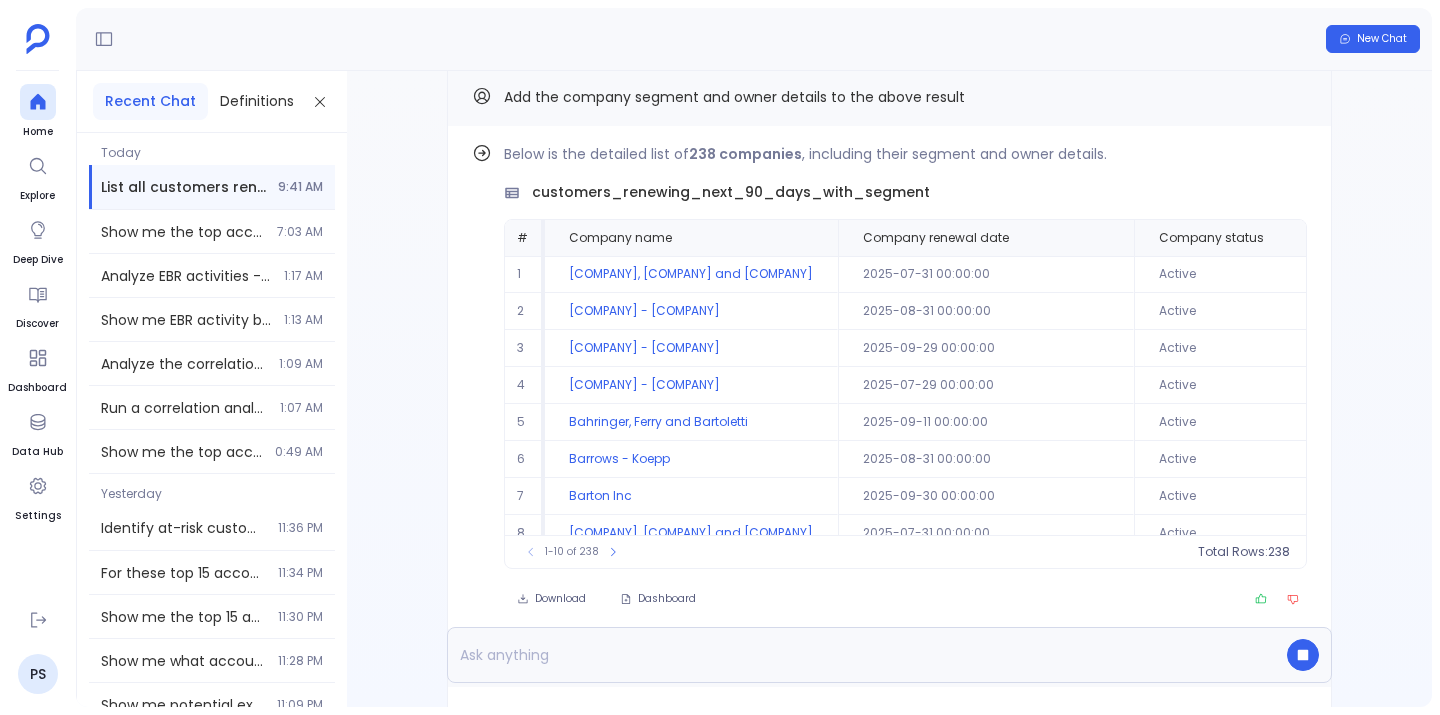 scroll, scrollTop: -149, scrollLeft: 0, axis: vertical 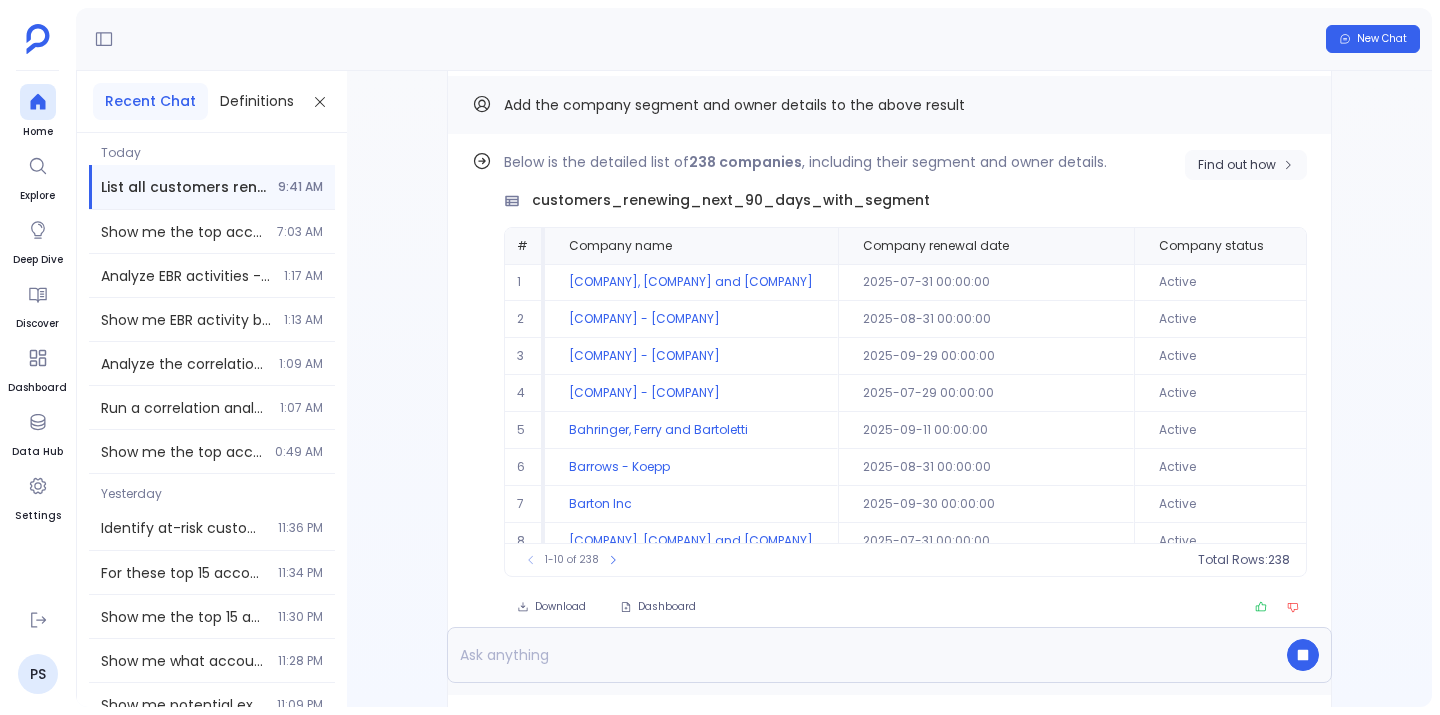 click on "Find out how" at bounding box center (1237, 165) 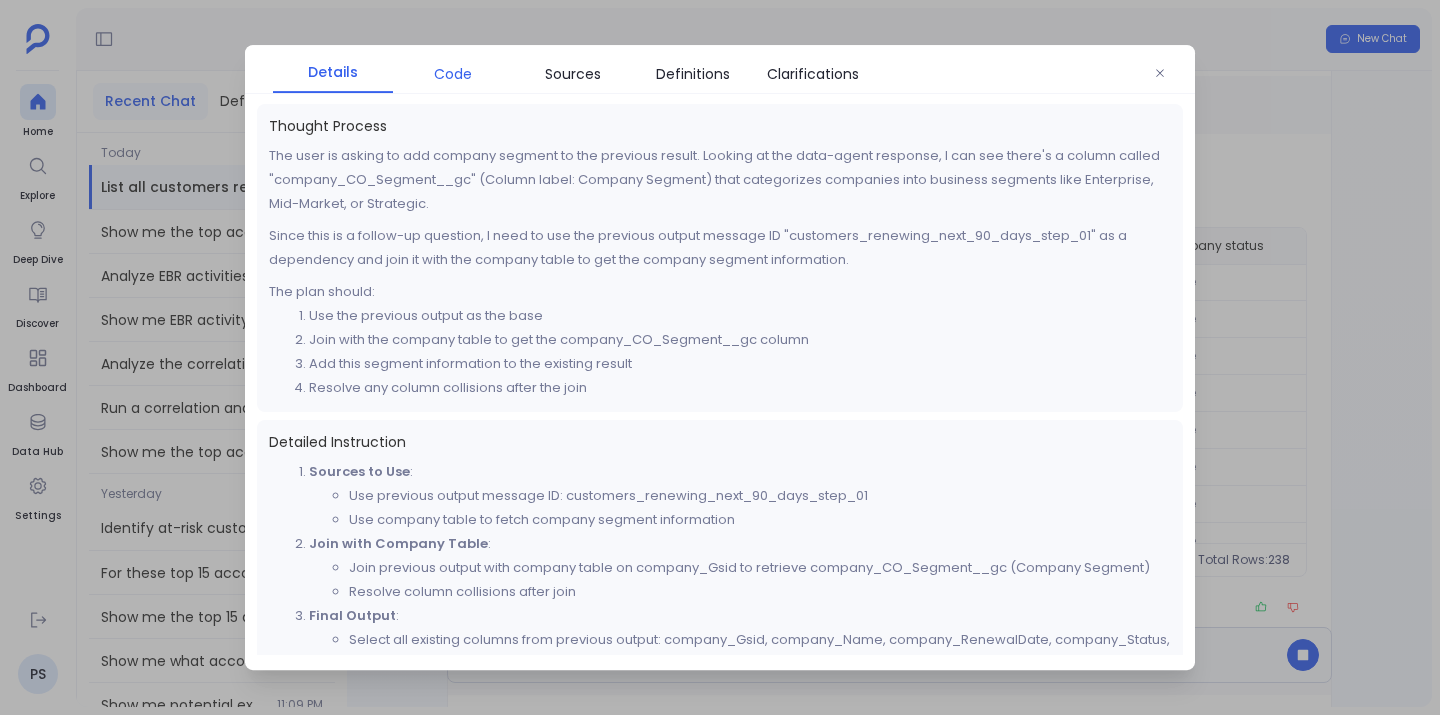 click on "Code" at bounding box center (453, 74) 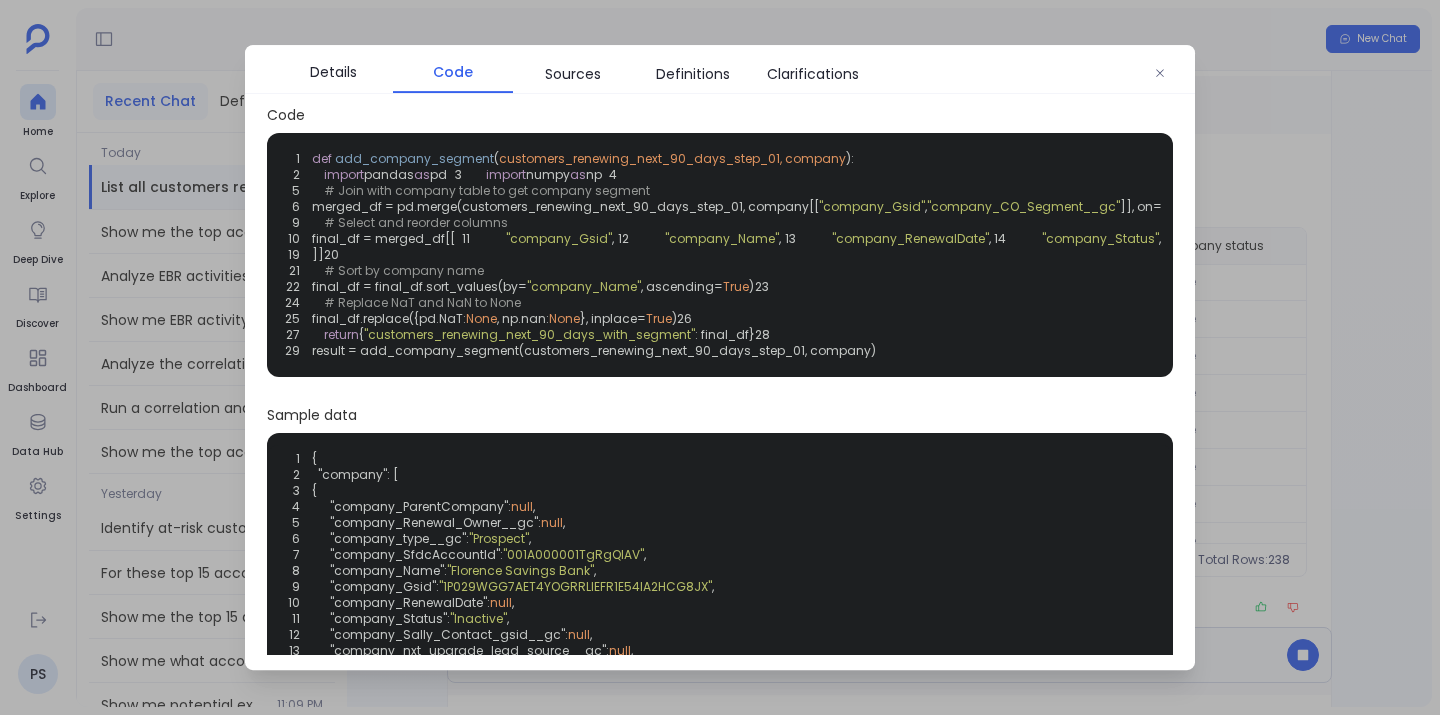 scroll, scrollTop: 7, scrollLeft: 0, axis: vertical 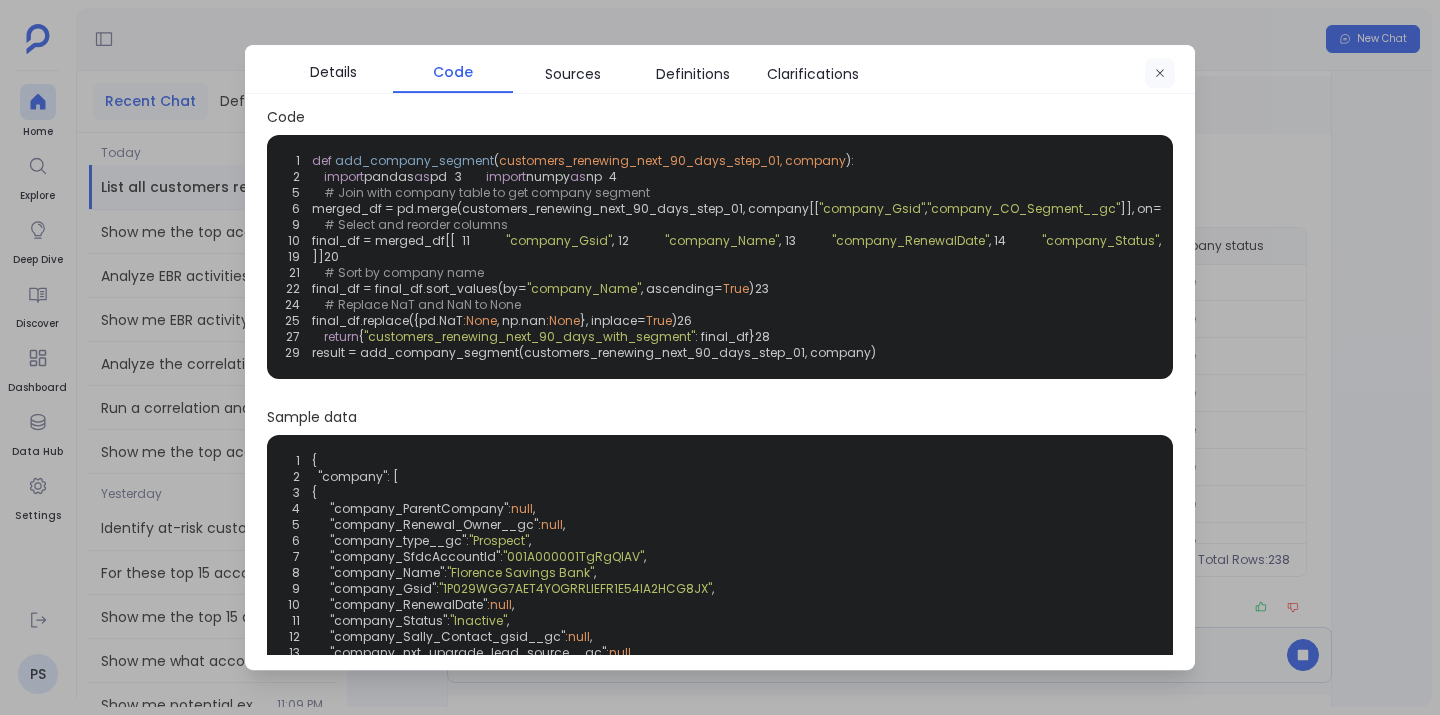 click at bounding box center [1160, 73] 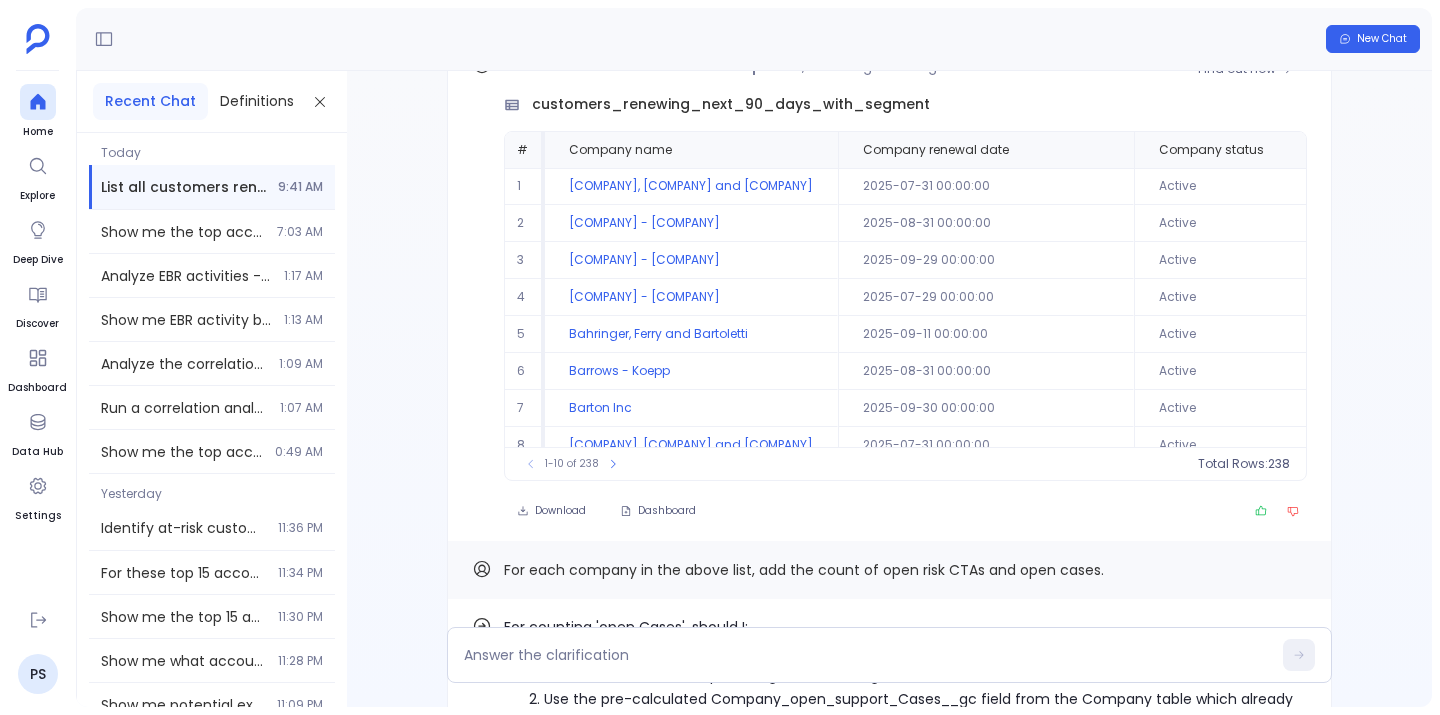 scroll, scrollTop: 0, scrollLeft: 0, axis: both 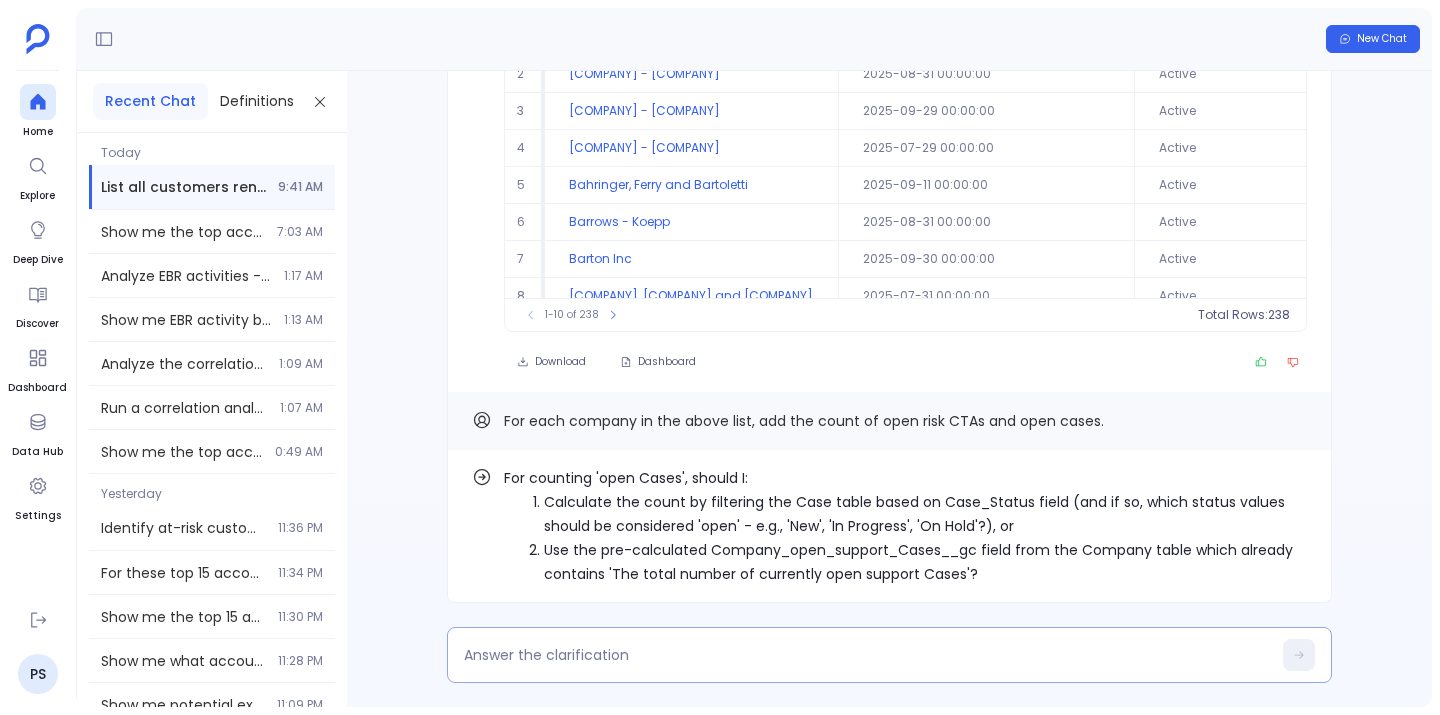 click at bounding box center (867, 655) 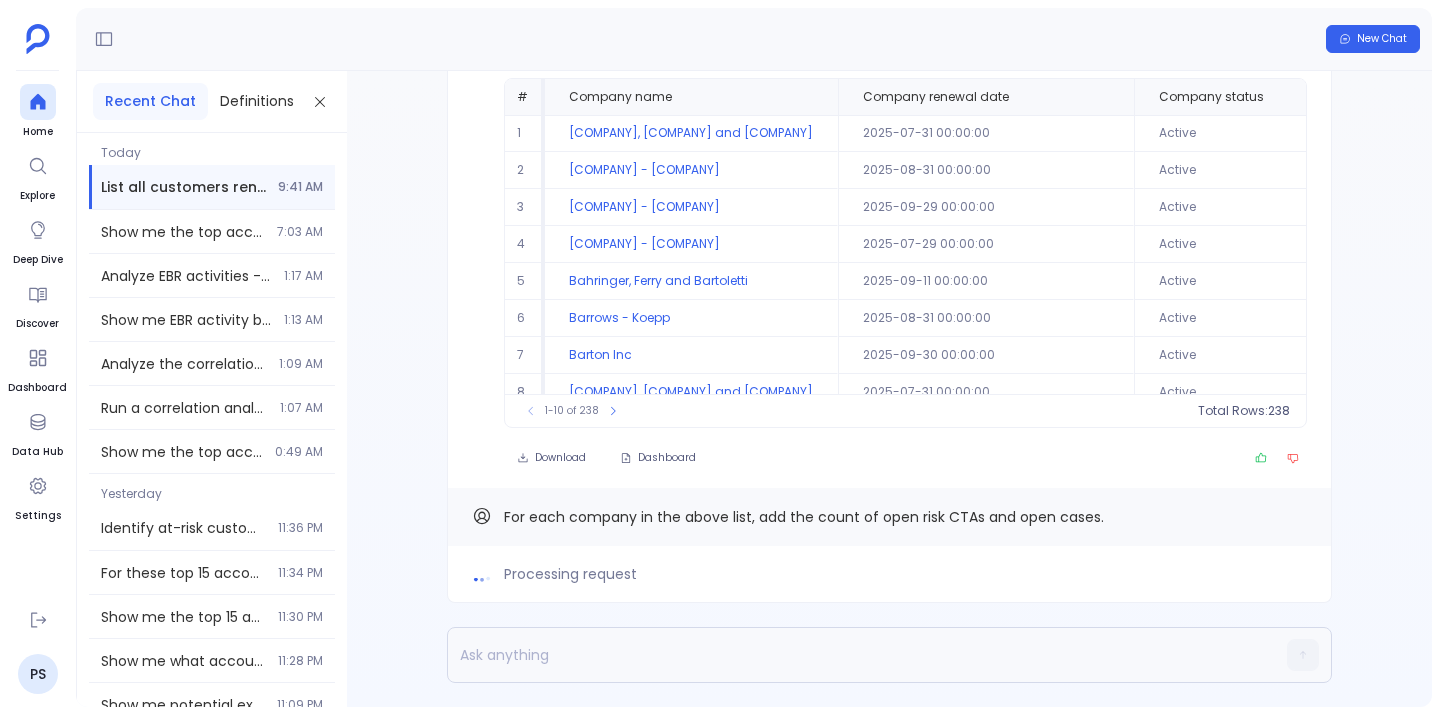scroll, scrollTop: 0, scrollLeft: 0, axis: both 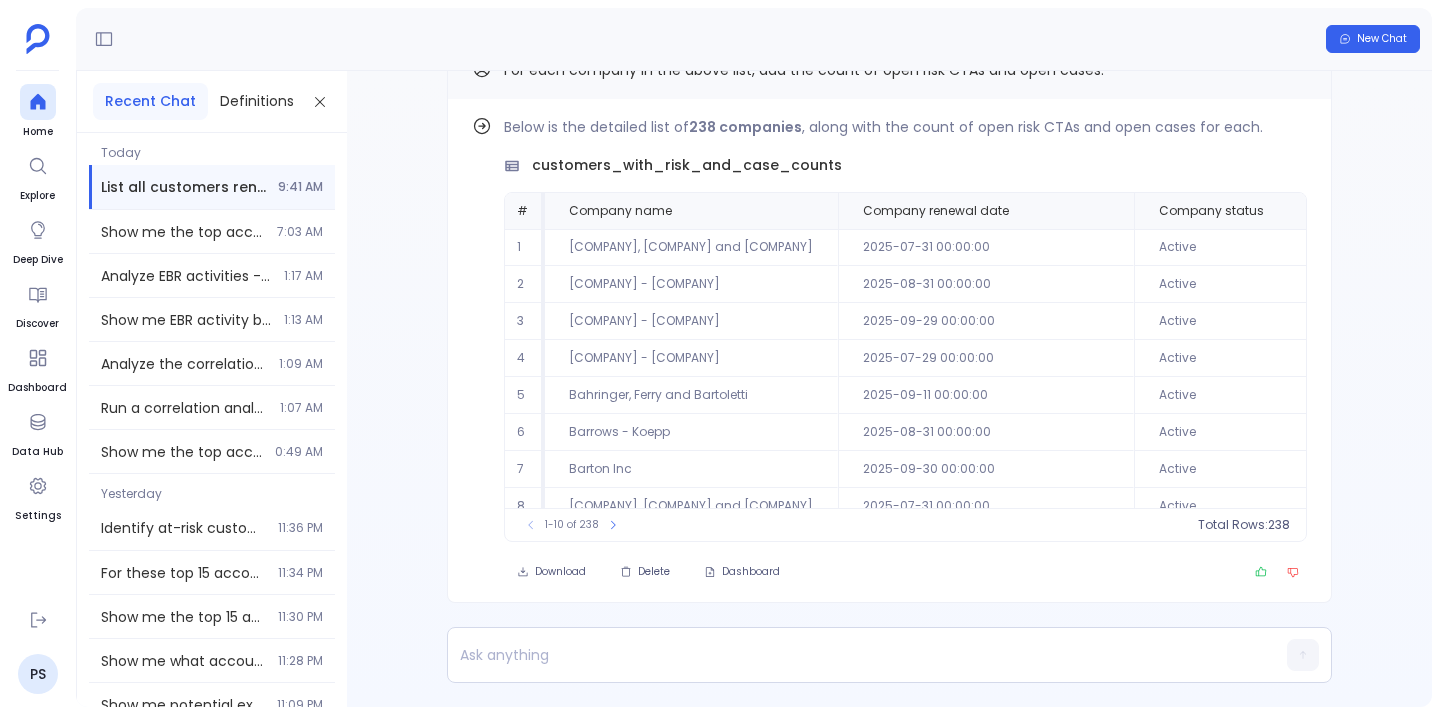click on "New Chat" at bounding box center [754, 39] 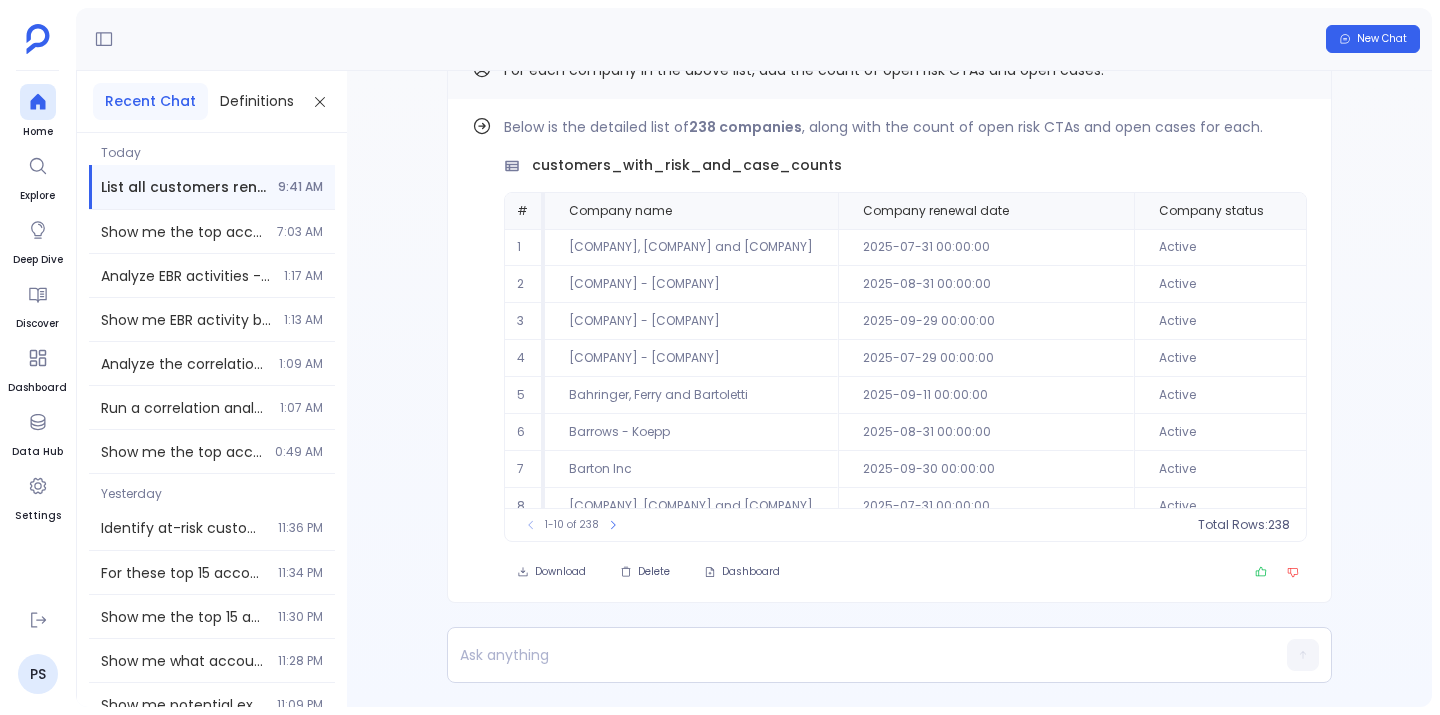 click on "Find out how Below is the detailed list of 238 companies , along with the count of open risk CTAs and open cases for each. customers_with_risk_and_case_counts # Company name Company renewal date Company status Company account type Company company segment User name Days to renewal Open risk ctas count Open cases count 1 [COMPANY], [COMPANY] and [COMPANY] [DATE] 00:00:00 Active Customer SMB [FIRST] [LAST] 22 0 0 2 [COMPANY] - [COMPANY] [DATE] 00:00:00 Active Customer SMB [FIRST] [LAST] 53 0 0 3 [COMPANY] - [COMPANY] [DATE] 00:00:00 Active Customer Enterprise [FIRST] [LAST] 82 0 0 4 [COMPANY] - [COMPANY] [DATE] 00:00:00 Active Customer SMB 20 0 0 5 [COMPANY], [COMPANY] and [COMPANY] [DATE] 00:00:00 Active Customer SMB [FIRST] [LAST] 64 0 0 6 [COMPANY] - [COMPANY] [DATE] 00:00:00 Active Customer SMB [FIRST] [LAST] 53 0 0 7 [COMPANY] Inc [DATE] 00:00:00 Active Customer Enterprise [FIRST] [LAST] 83 0 1 8 [COMPANY], [COMPANY] and [COMPANY] [DATE] 00:00:00 Active Customer SMB [FIRST] [LAST] 22 0 0 9 [COMPANY] LLC [DATE] 00:00:00" at bounding box center [889, 389] 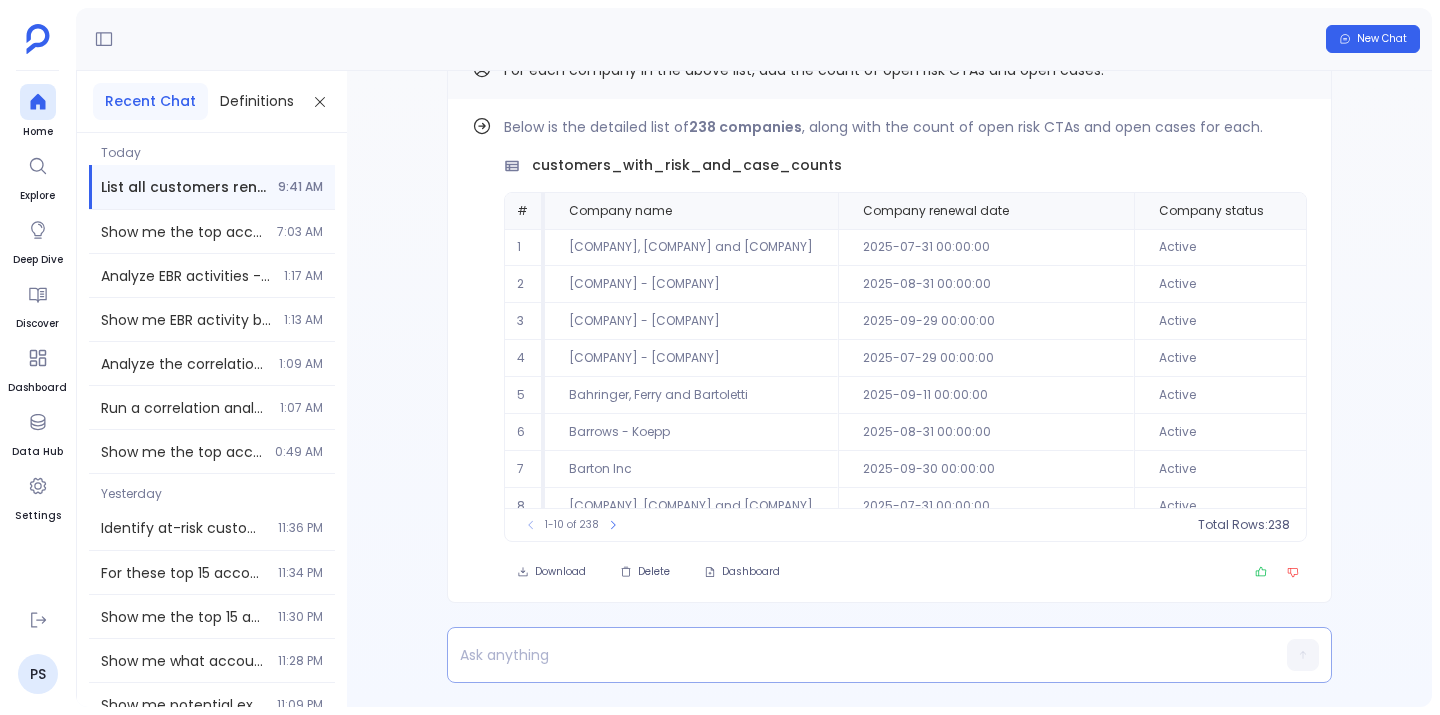 click at bounding box center [851, 655] 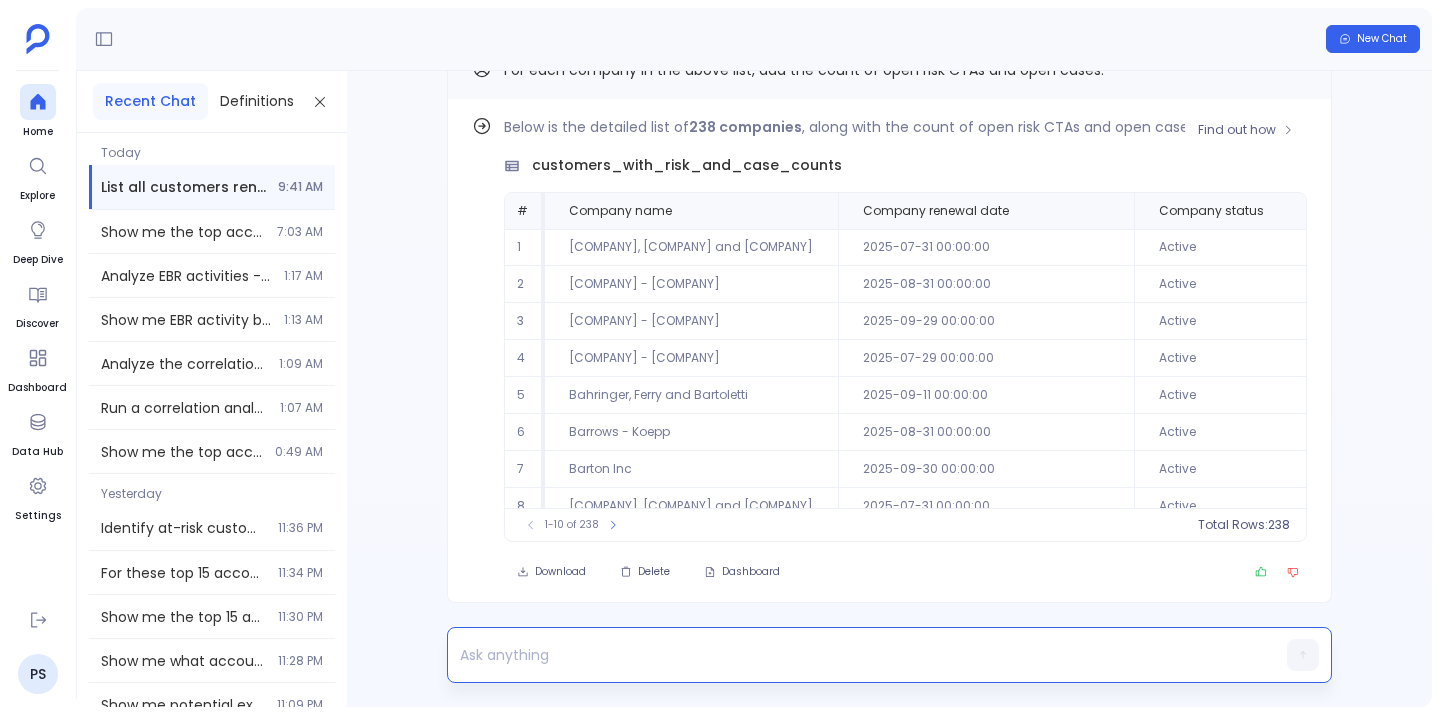 click on "Download Delete Dashboard" at bounding box center [905, 572] 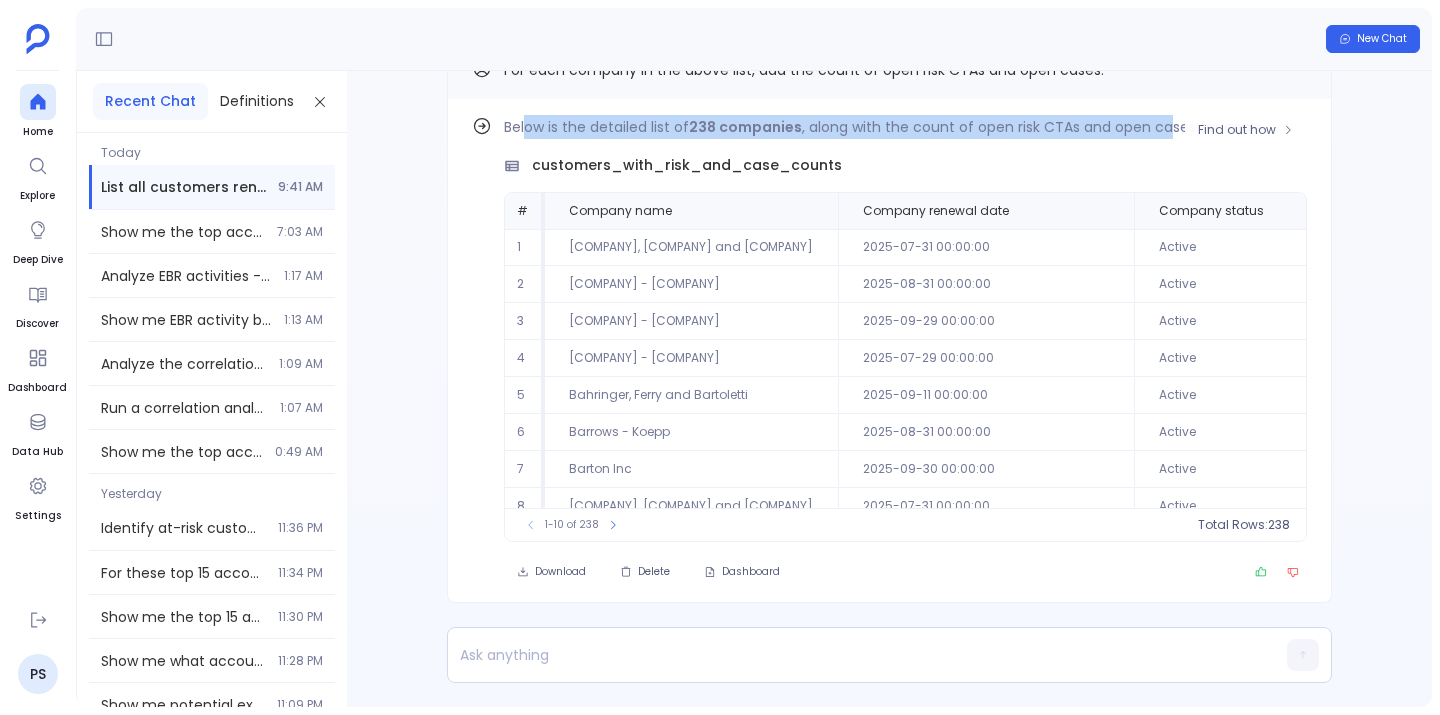 drag, startPoint x: 527, startPoint y: 126, endPoint x: 1164, endPoint y: 119, distance: 637.03845 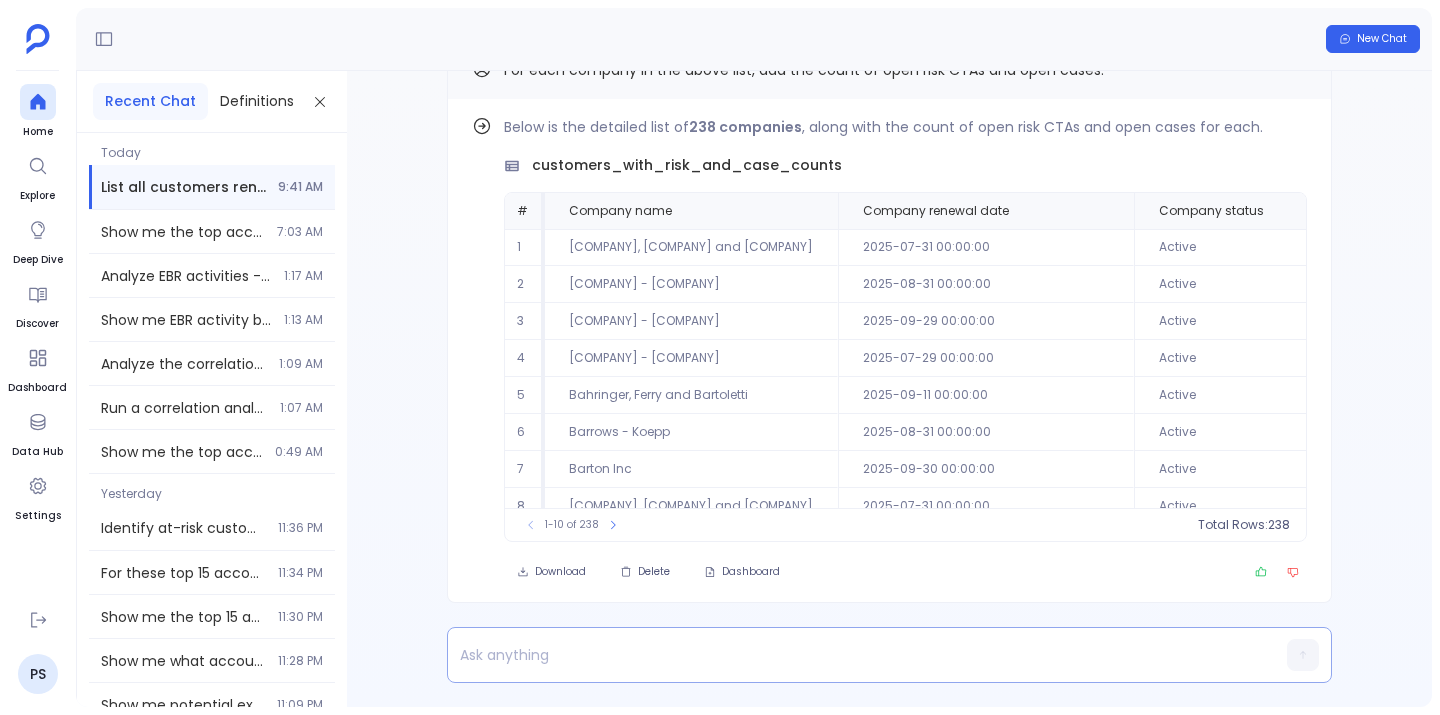 click at bounding box center (851, 655) 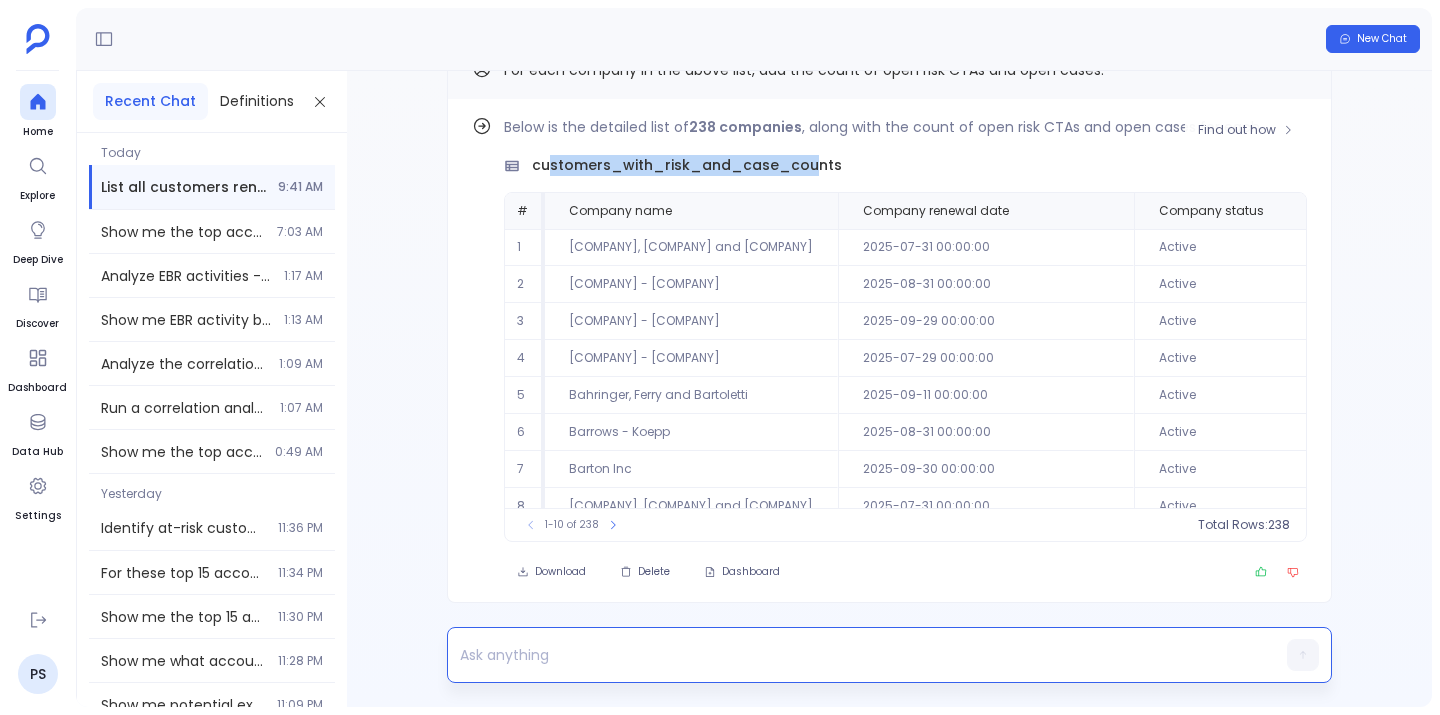 drag, startPoint x: 552, startPoint y: 166, endPoint x: 806, endPoint y: 171, distance: 254.04921 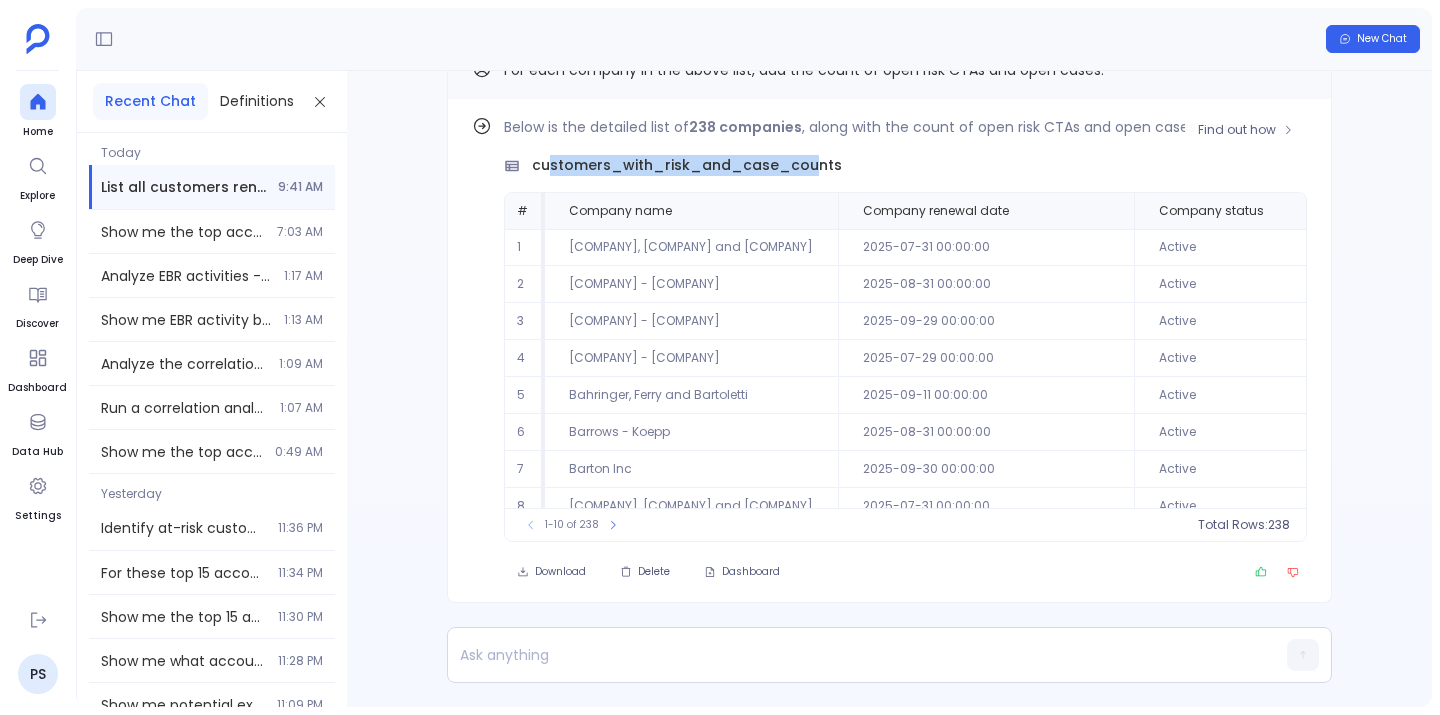 click on "customers_with_risk_and_case_counts" at bounding box center [687, 165] 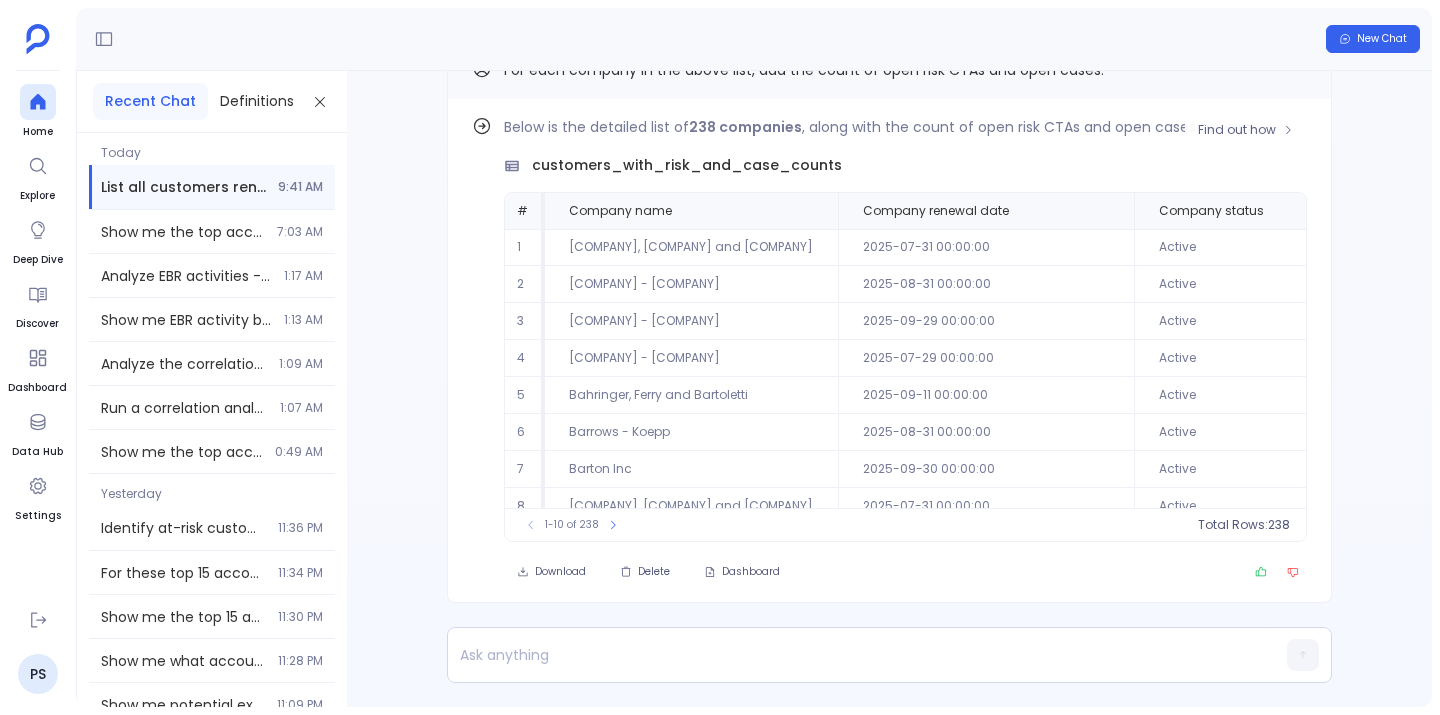 scroll, scrollTop: 0, scrollLeft: 0, axis: both 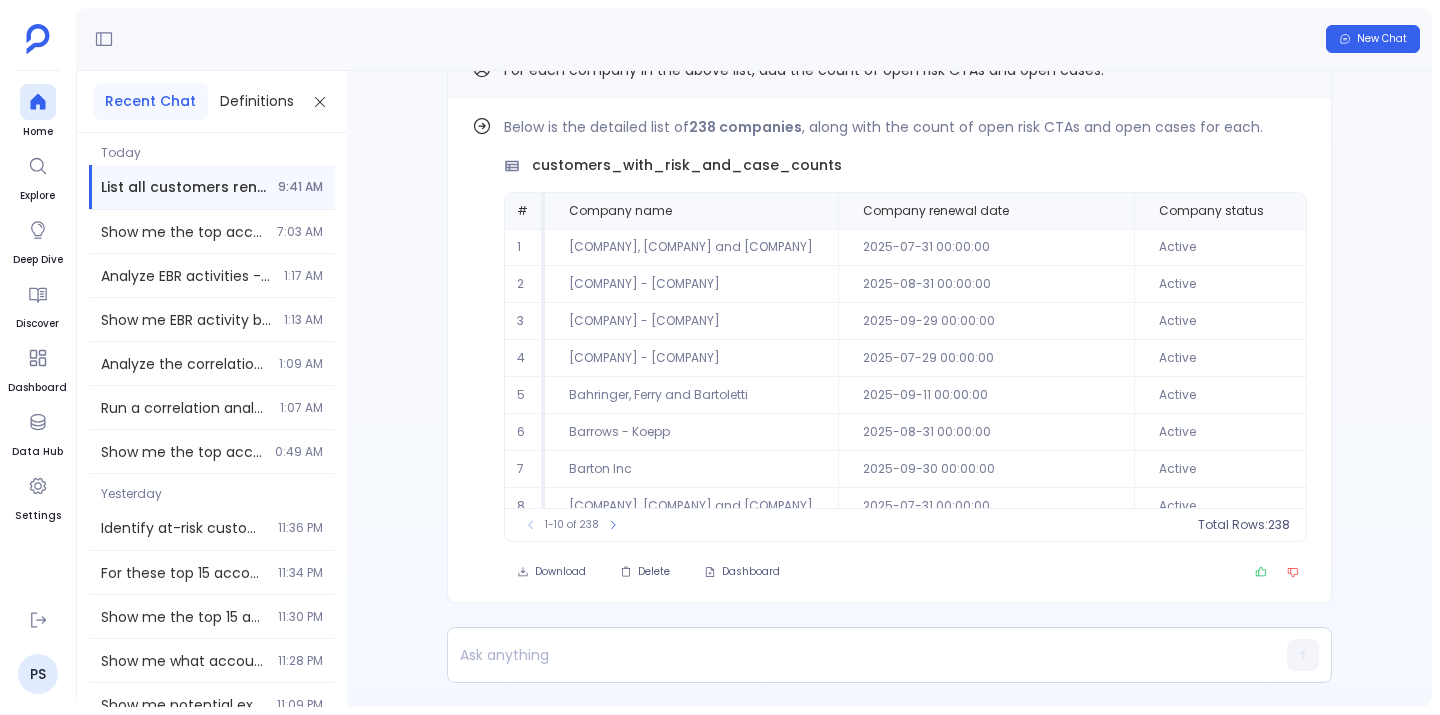 click on "Find out how Below is the detailed list of 238 companies , along with the count of open risk CTAs and open cases for each. customers_with_risk_and_case_counts # Company name Company renewal date Company status Company account type Company company segment User name Days to renewal Open risk ctas count Open cases count 1 [COMPANY], [COMPANY] and [COMPANY] [DATE] 00:00:00 Active Customer SMB [FIRST] [LAST] 22 0 0 2 [COMPANY] - [COMPANY] [DATE] 00:00:00 Active Customer SMB [FIRST] [LAST] 53 0 0 3 [COMPANY] - [COMPANY] [DATE] 00:00:00 Active Customer Enterprise [FIRST] [LAST] 82 0 0 4 [COMPANY] - [COMPANY] [DATE] 00:00:00 Active Customer SMB 20 0 0 5 [COMPANY], [COMPANY] and [COMPANY] [DATE] 00:00:00 Active Customer SMB [FIRST] [LAST] 64 0 0 6 [COMPANY] - [COMPANY] [DATE] 00:00:00 Active Customer SMB [FIRST] [LAST] 53 0 0 7 [COMPANY] Inc [DATE] 00:00:00 Active Customer Enterprise [FIRST] [LAST] 83 0 1 8 [COMPANY], [COMPANY] and [COMPANY] [DATE] 00:00:00 Active Customer SMB [FIRST] [LAST] 22 0 0 9 [COMPANY] LLC [DATE] 00:00:00" at bounding box center [889, 389] 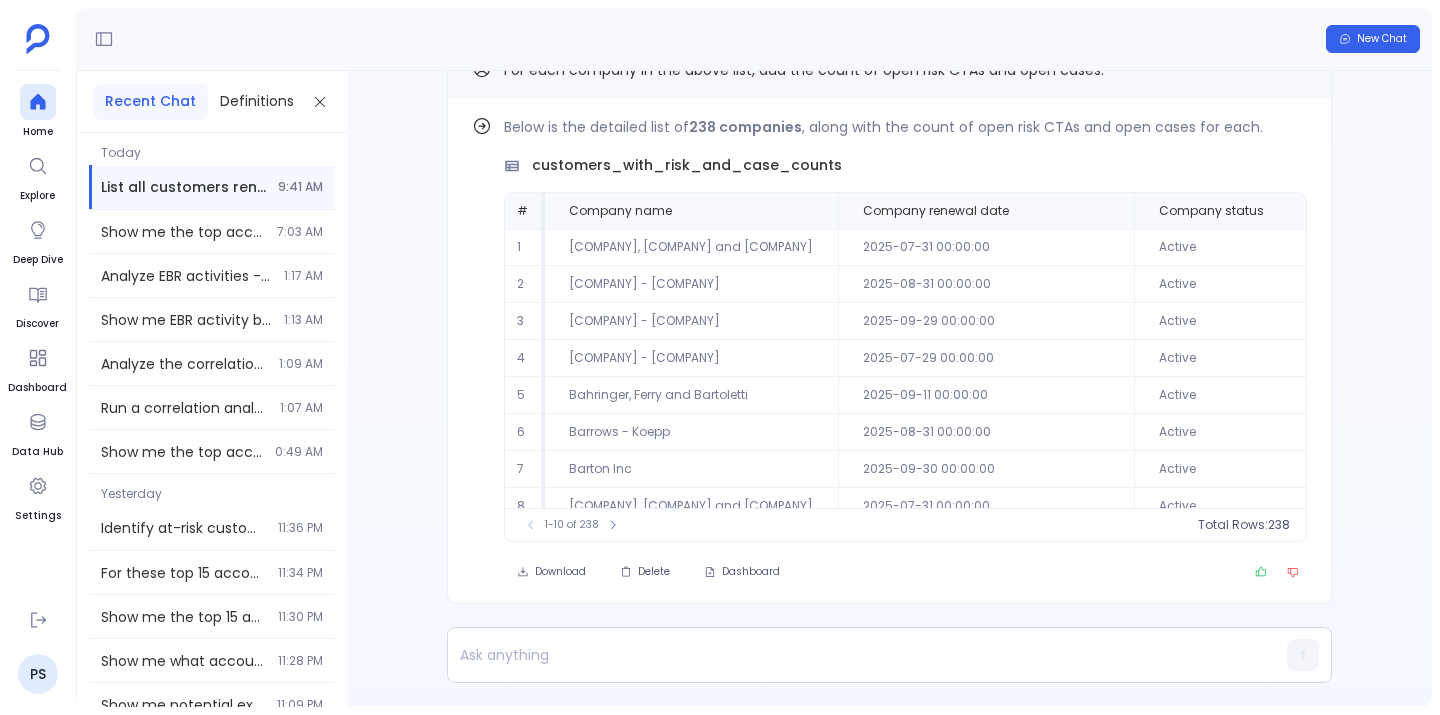 click on "Find out how Below is the detailed list of 238 companies , along with the count of open risk CTAs and open cases for each. customers_with_risk_and_case_counts # Company name Company renewal date Company status Company account type Company company segment User name Days to renewal Open risk ctas count Open cases count 1 [COMPANY], [COMPANY] and [COMPANY] [DATE] 00:00:00 Active Customer SMB [FIRST] [LAST] 22 0 0 2 [COMPANY] - [COMPANY] [DATE] 00:00:00 Active Customer SMB [FIRST] [LAST] 53 0 0 3 [COMPANY] - [COMPANY] [DATE] 00:00:00 Active Customer Enterprise [FIRST] [LAST] 82 0 0 4 [COMPANY] - [COMPANY] [DATE] 00:00:00 Active Customer SMB 20 0 0 5 [COMPANY], [COMPANY] and [COMPANY] [DATE] 00:00:00 Active Customer SMB [FIRST] [LAST] 64 0 0 6 [COMPANY] - [COMPANY] [DATE] 00:00:00 Active Customer SMB [FIRST] [LAST] 53 0 0 7 [COMPANY] Inc [DATE] 00:00:00 Active Customer Enterprise [FIRST] [LAST] 83 0 1 8 [COMPANY], [COMPANY] and [COMPANY] [DATE] 00:00:00 Active Customer SMB [FIRST] [LAST] 22 0 0 9 [COMPANY] LLC [DATE] 00:00:00" at bounding box center [889, 351] 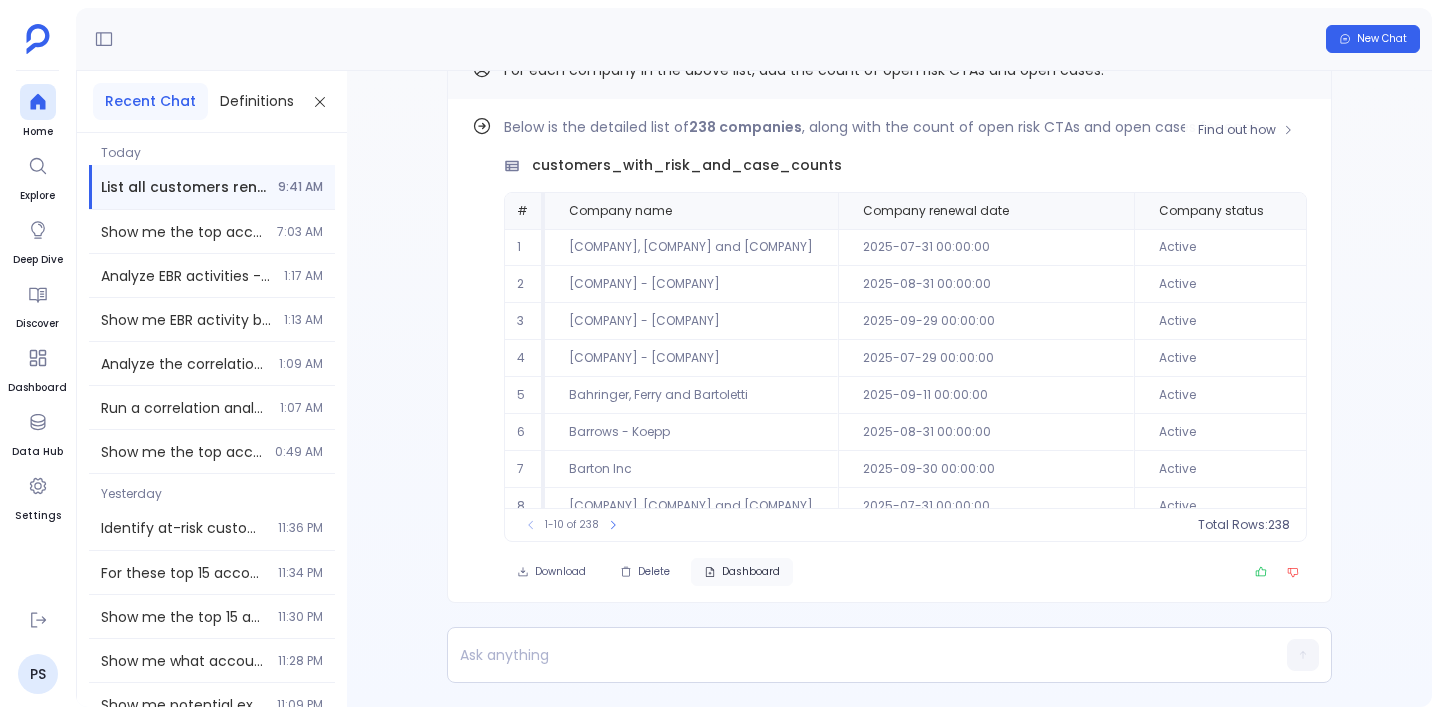 click on "Dashboard" at bounding box center [551, 572] 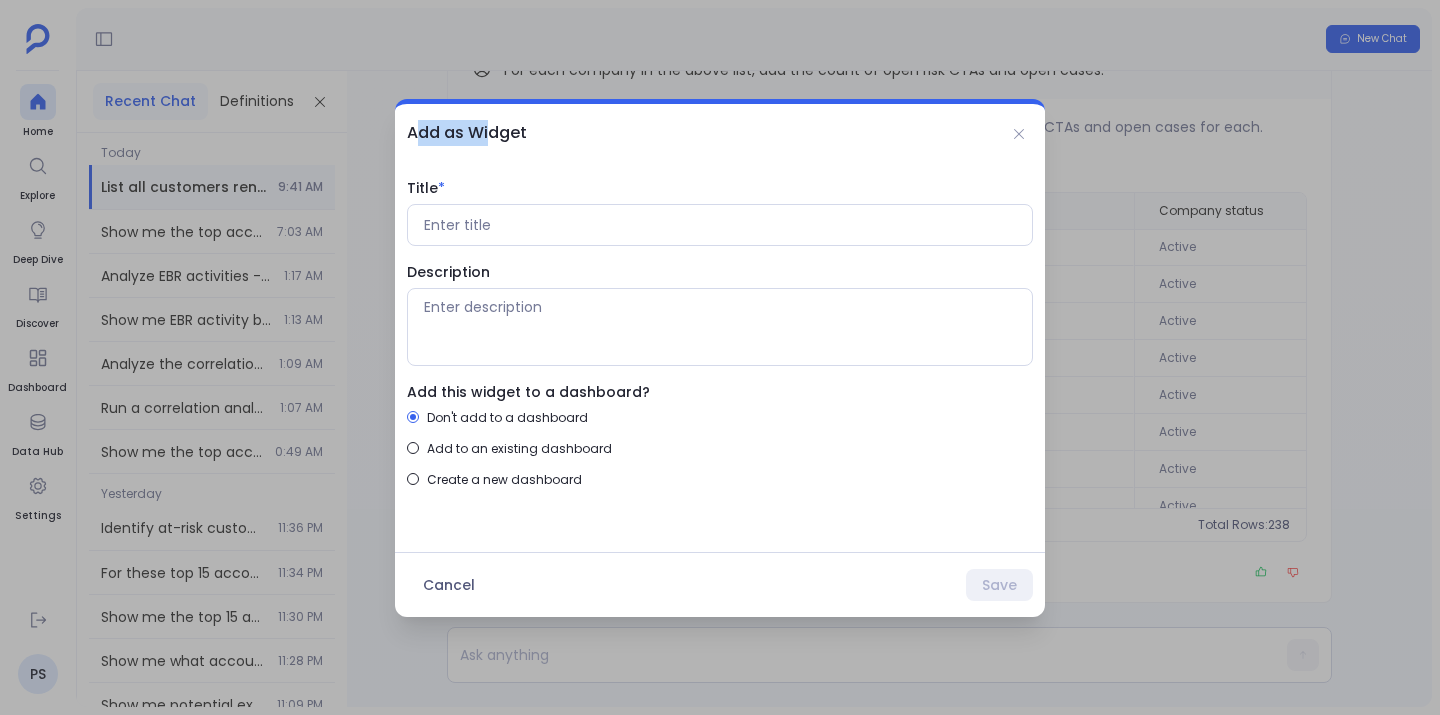 drag, startPoint x: 418, startPoint y: 134, endPoint x: 487, endPoint y: 130, distance: 69.115845 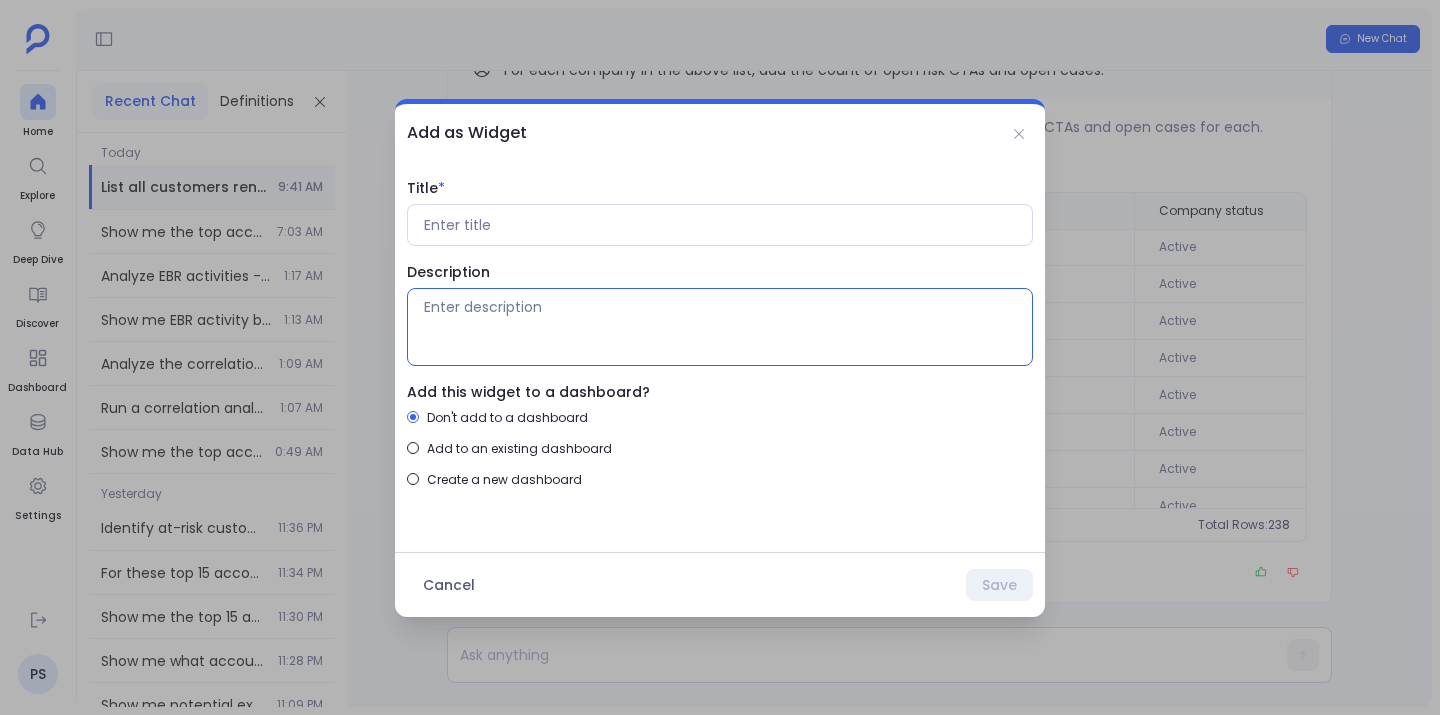 click on "Description" at bounding box center (720, 327) 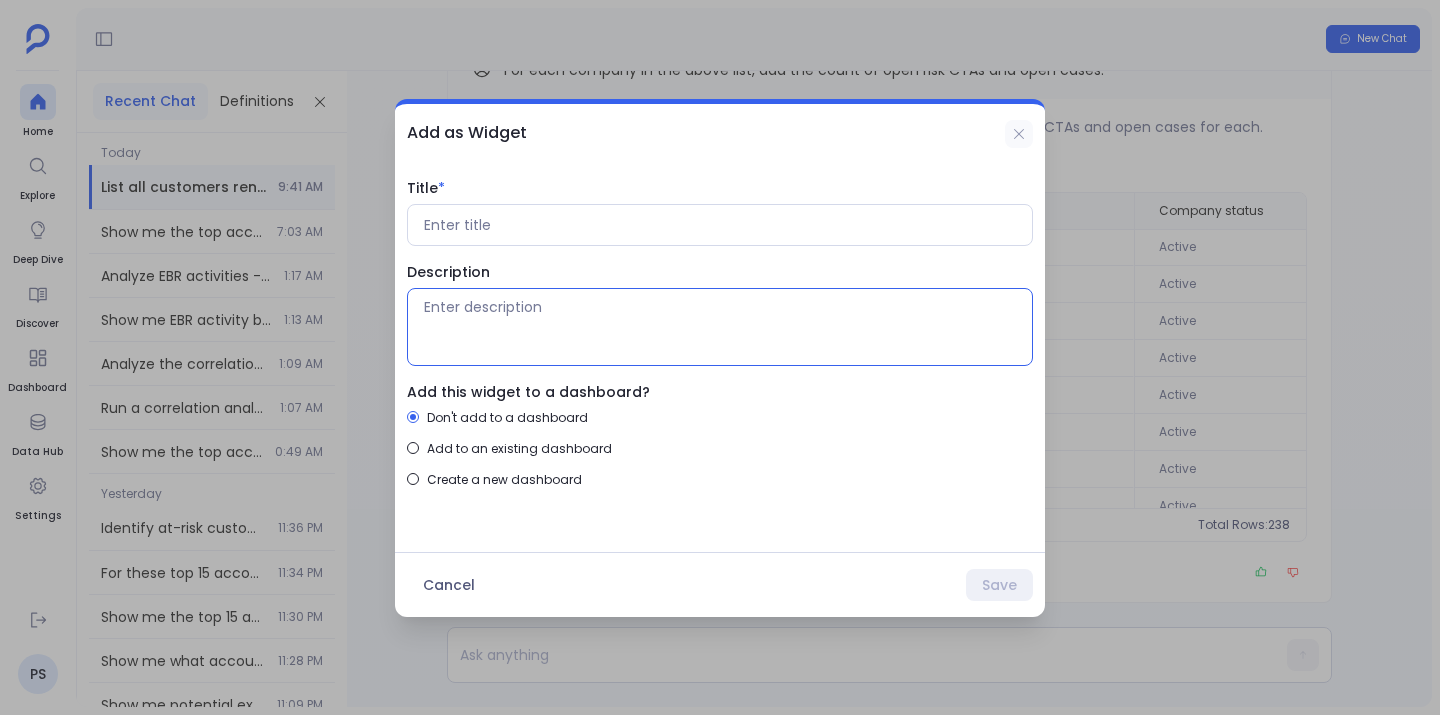 click at bounding box center [1019, 134] 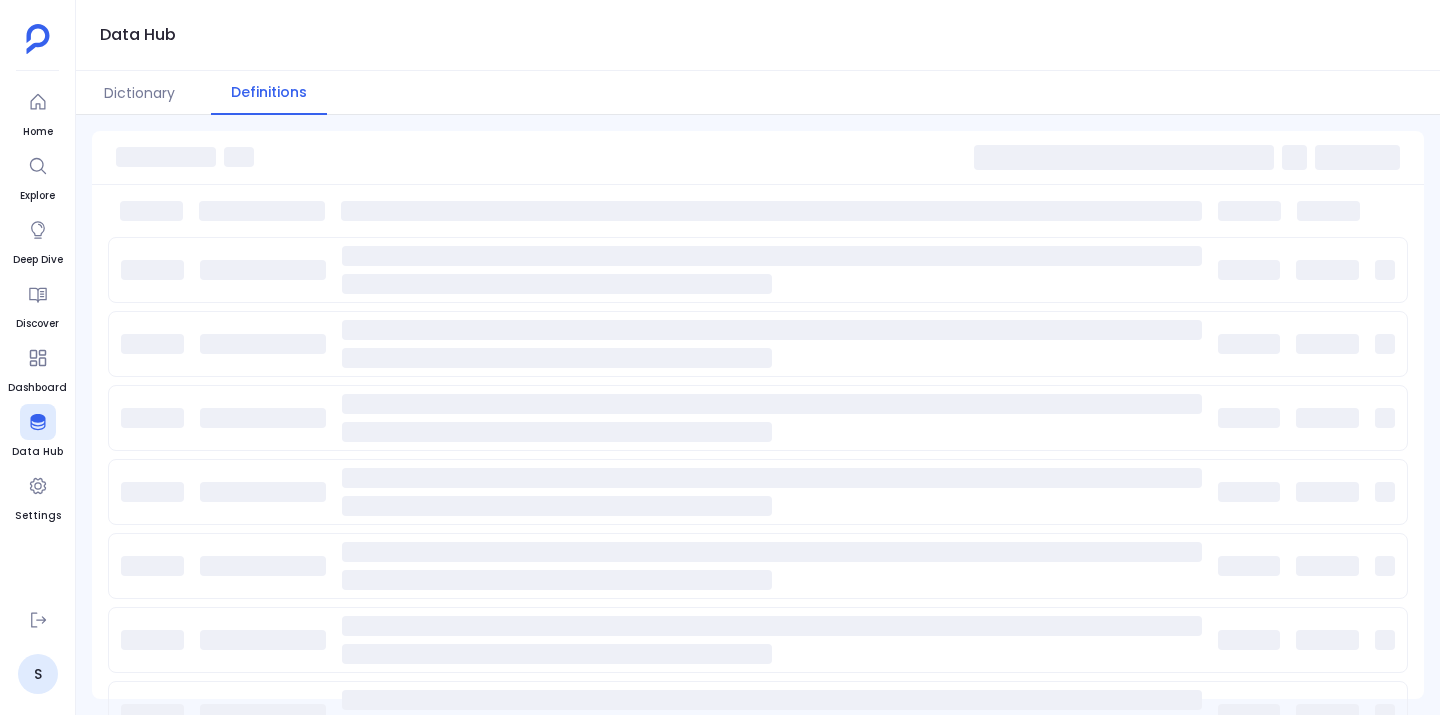scroll, scrollTop: 0, scrollLeft: 0, axis: both 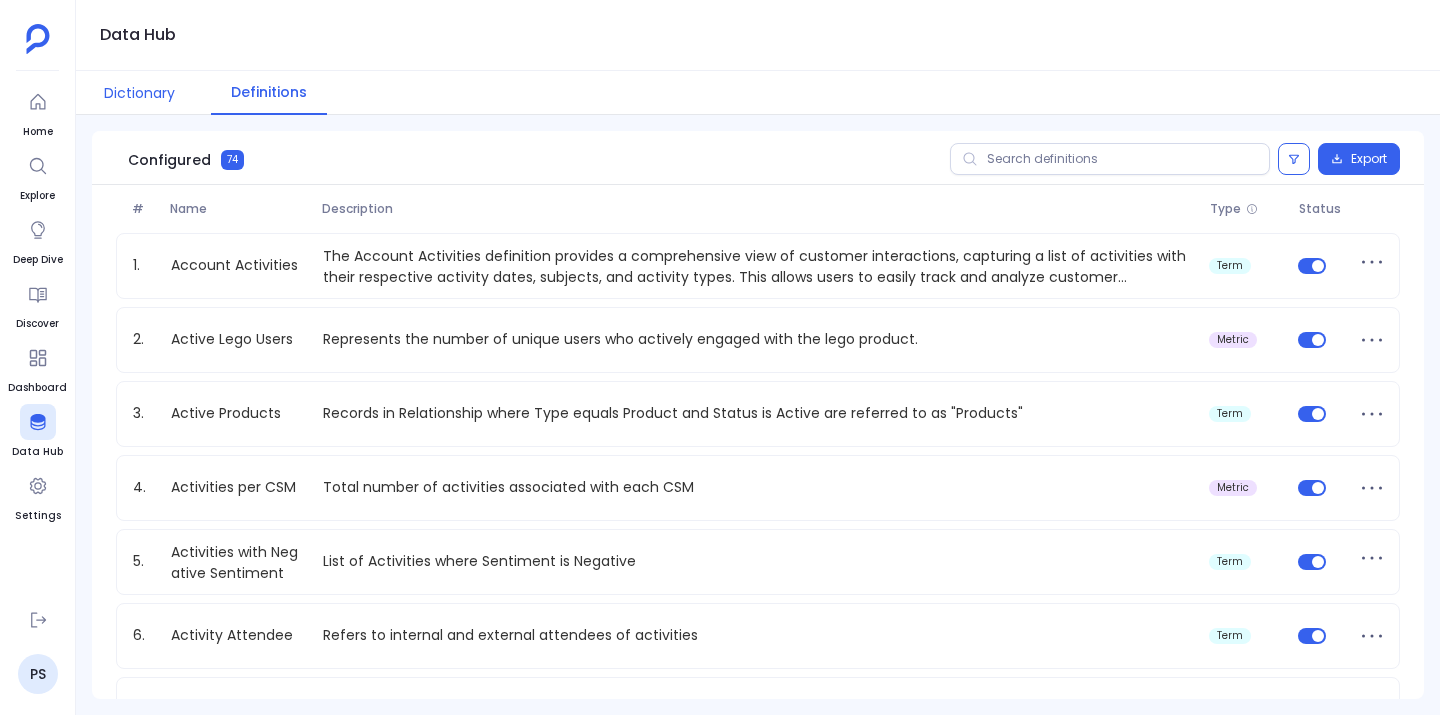 click on "Dictionary" at bounding box center [139, 93] 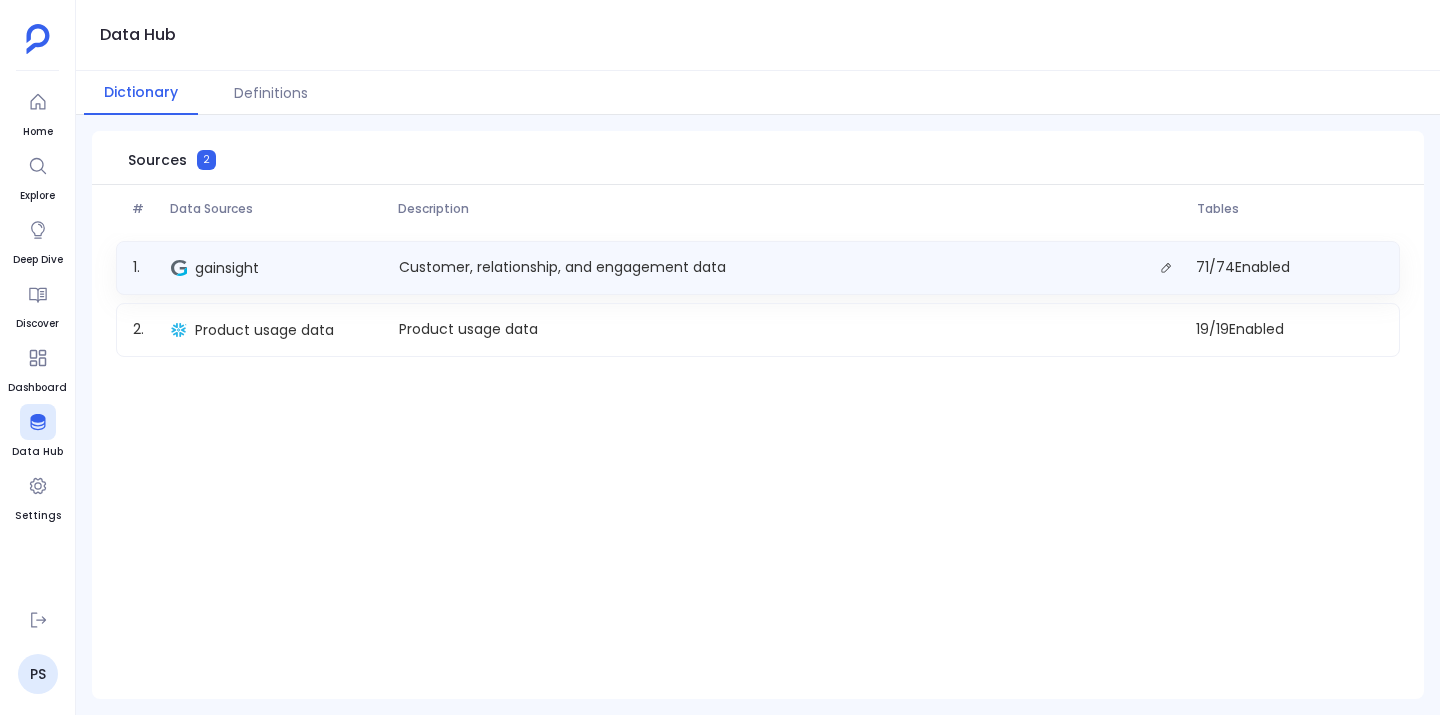 click on "Customer, relationship, and engagement data" at bounding box center (562, 267) 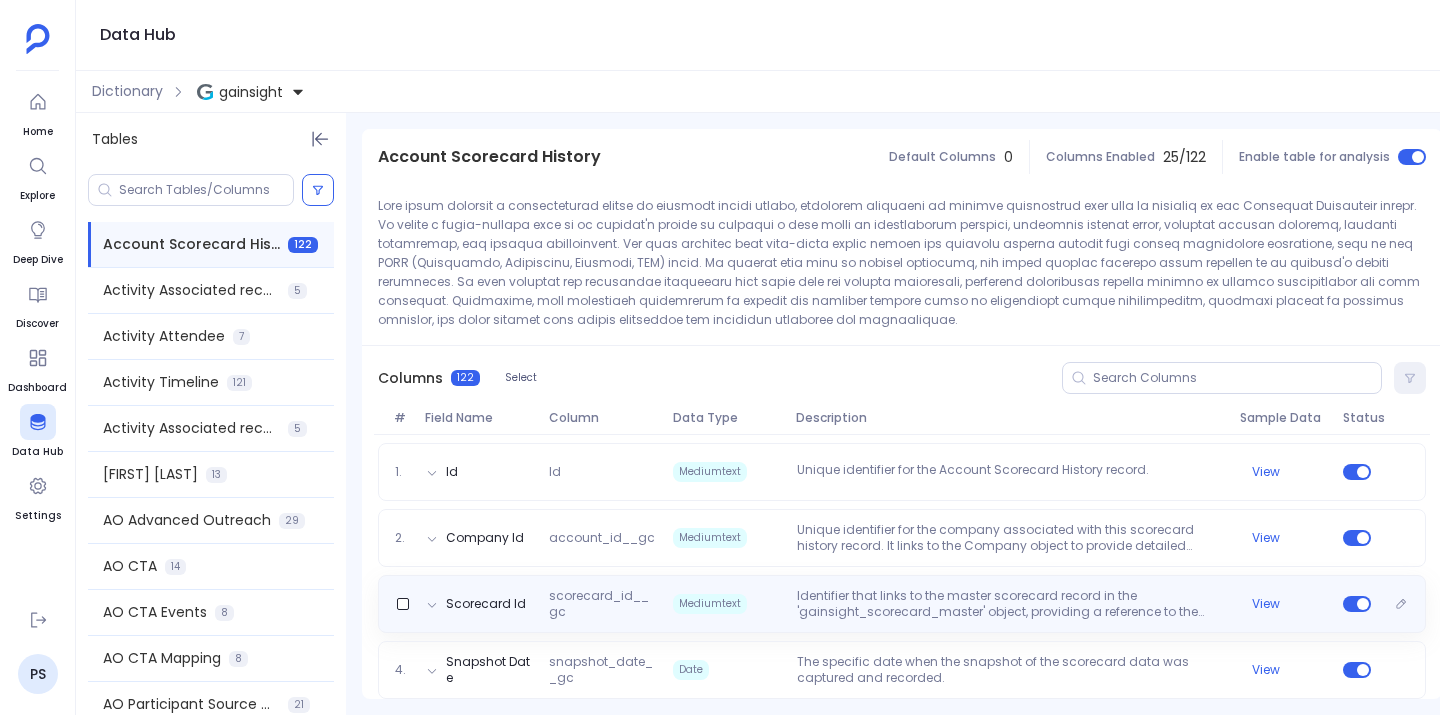scroll, scrollTop: 142, scrollLeft: 0, axis: vertical 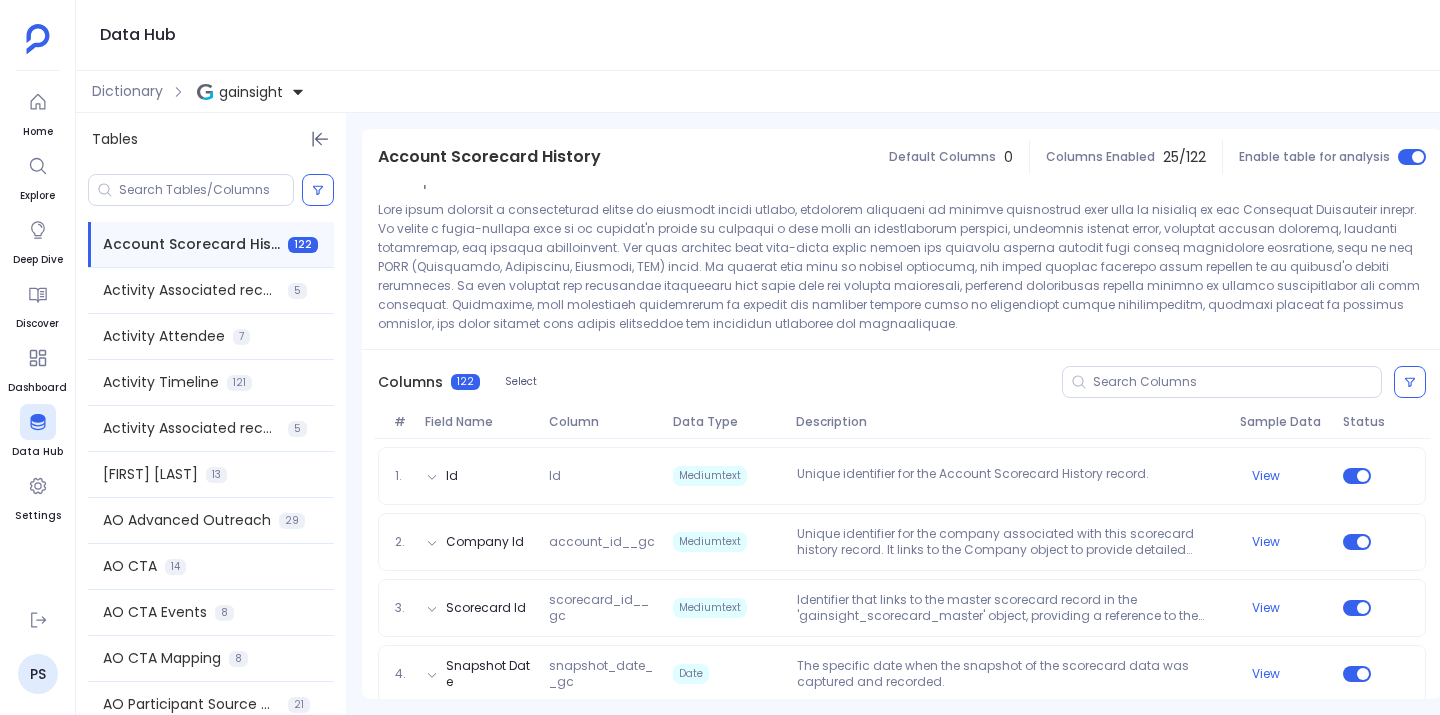 click on "Company Id" at bounding box center (452, 476) 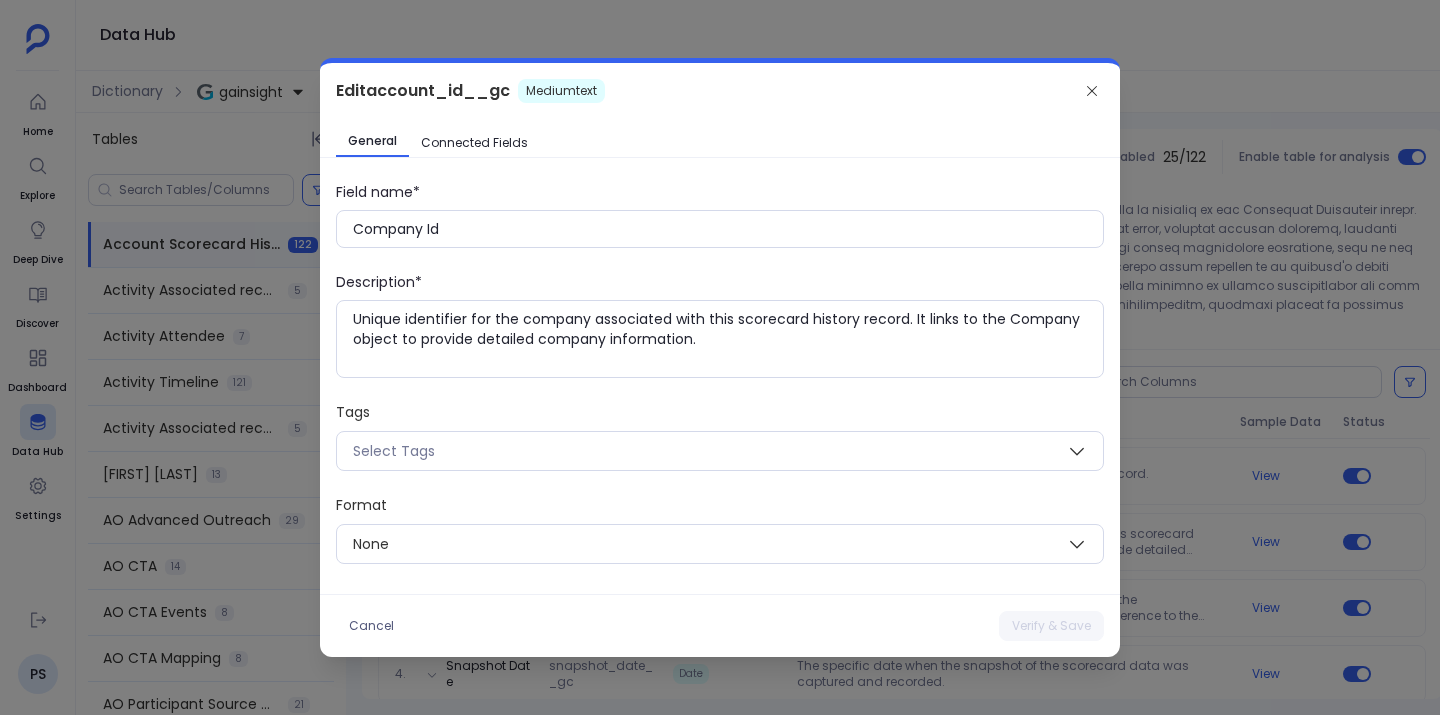 click on "Connected Fields" at bounding box center [474, 143] 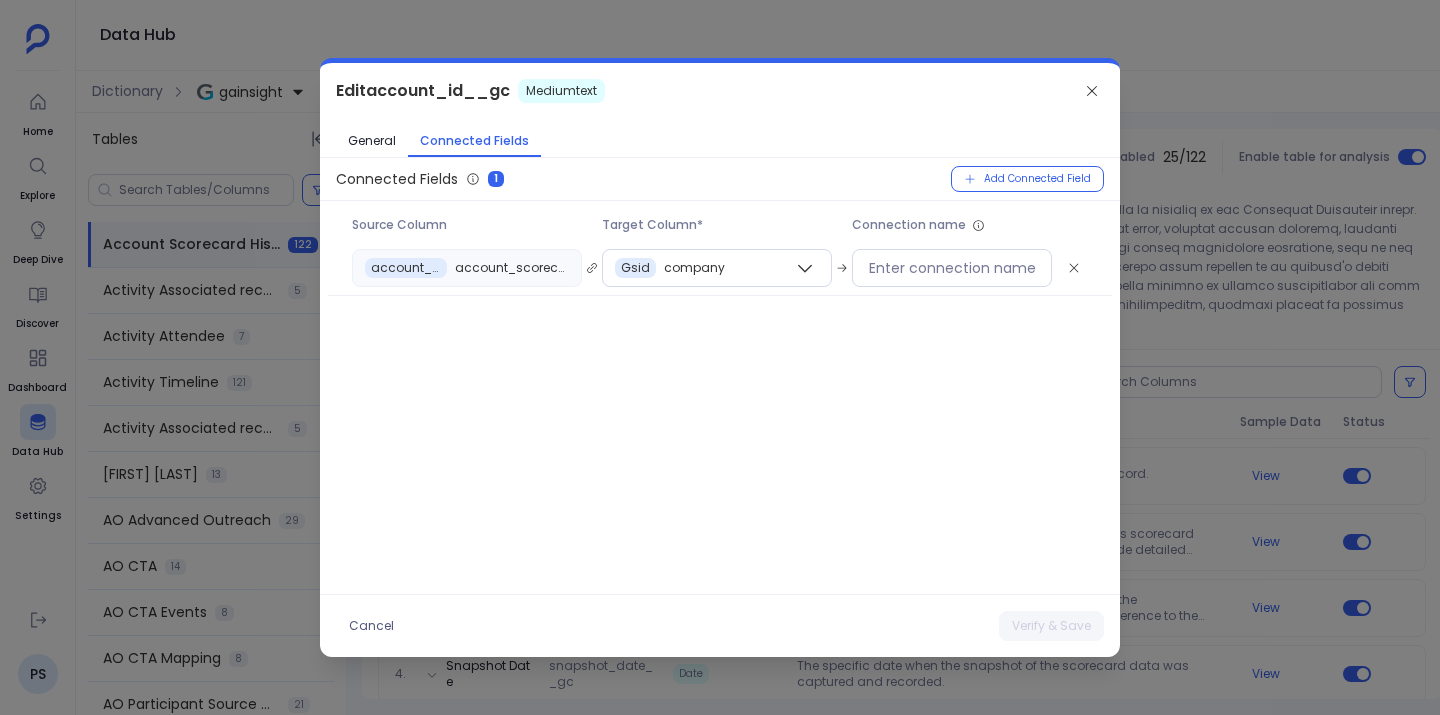 click on "Connected Fields" at bounding box center (474, 141) 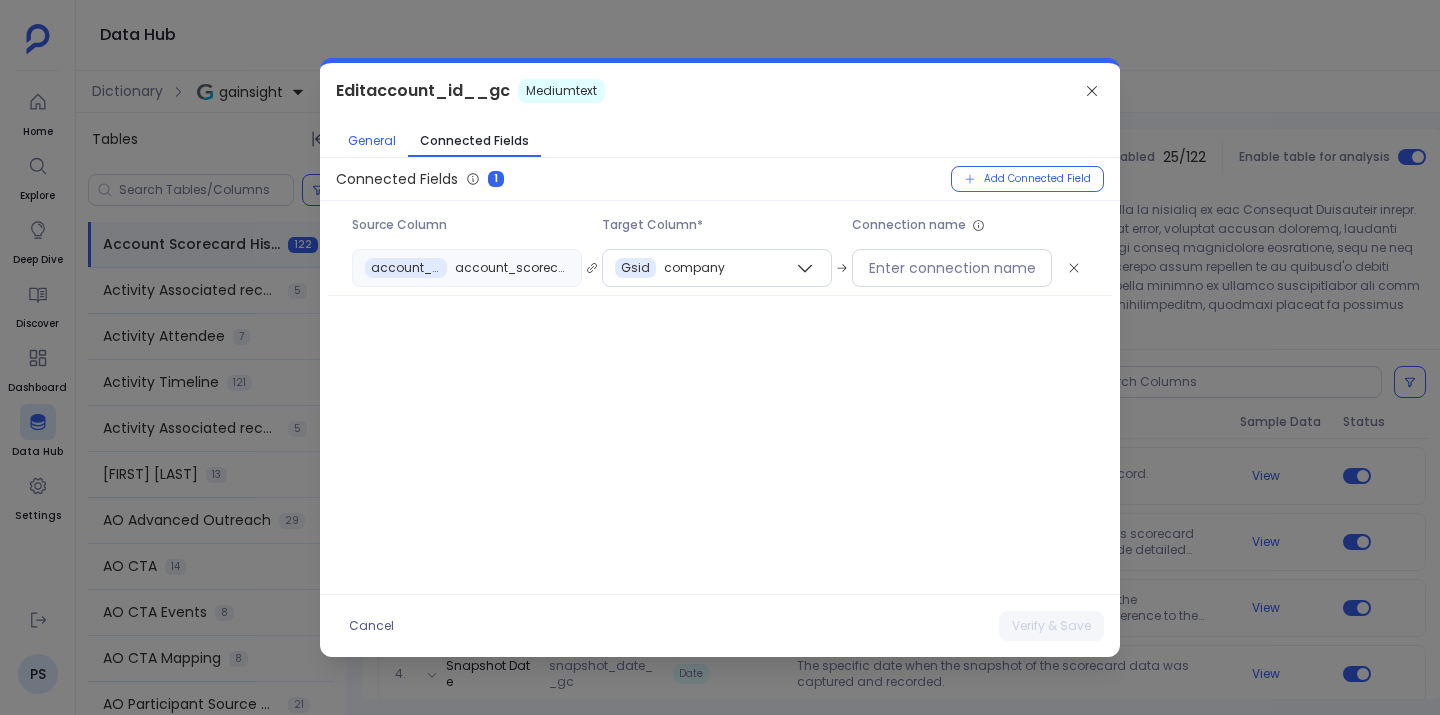 click on "General" at bounding box center [372, 141] 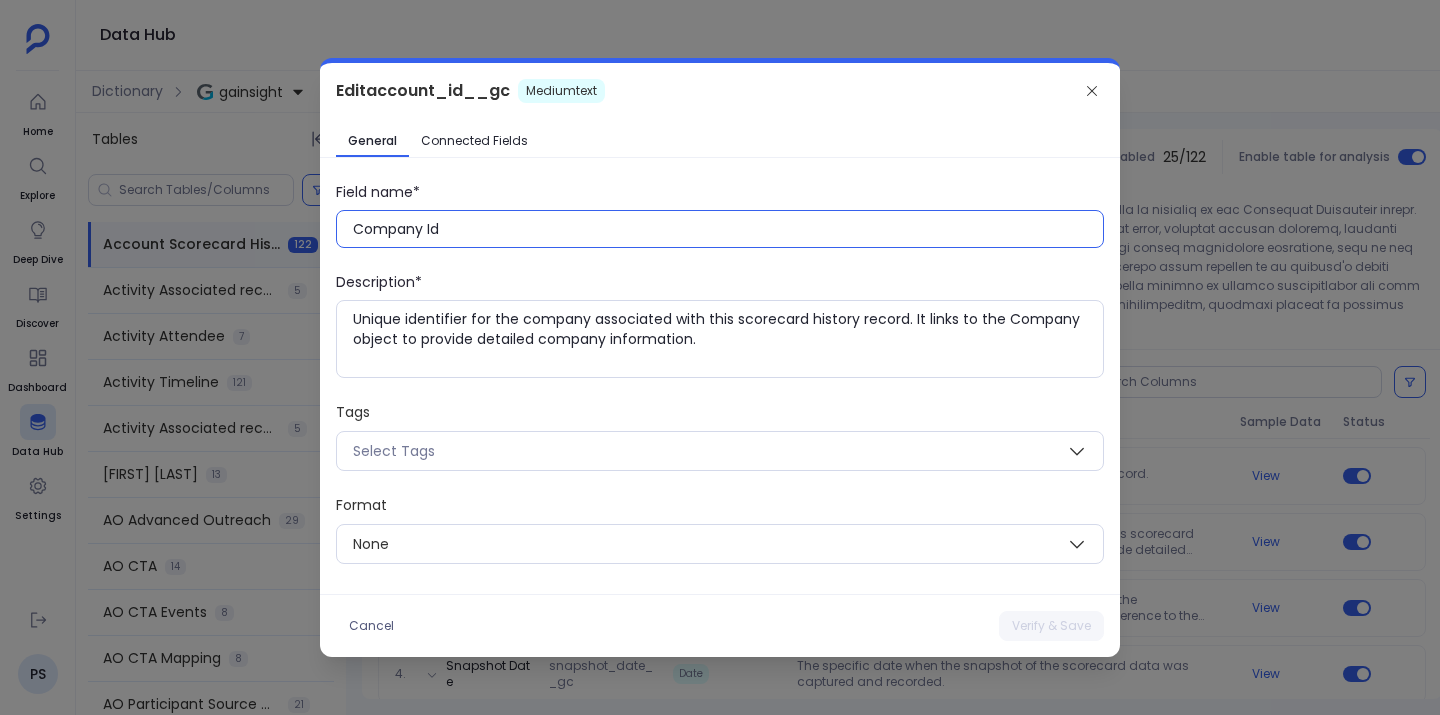 drag, startPoint x: 375, startPoint y: 231, endPoint x: 432, endPoint y: 232, distance: 57.00877 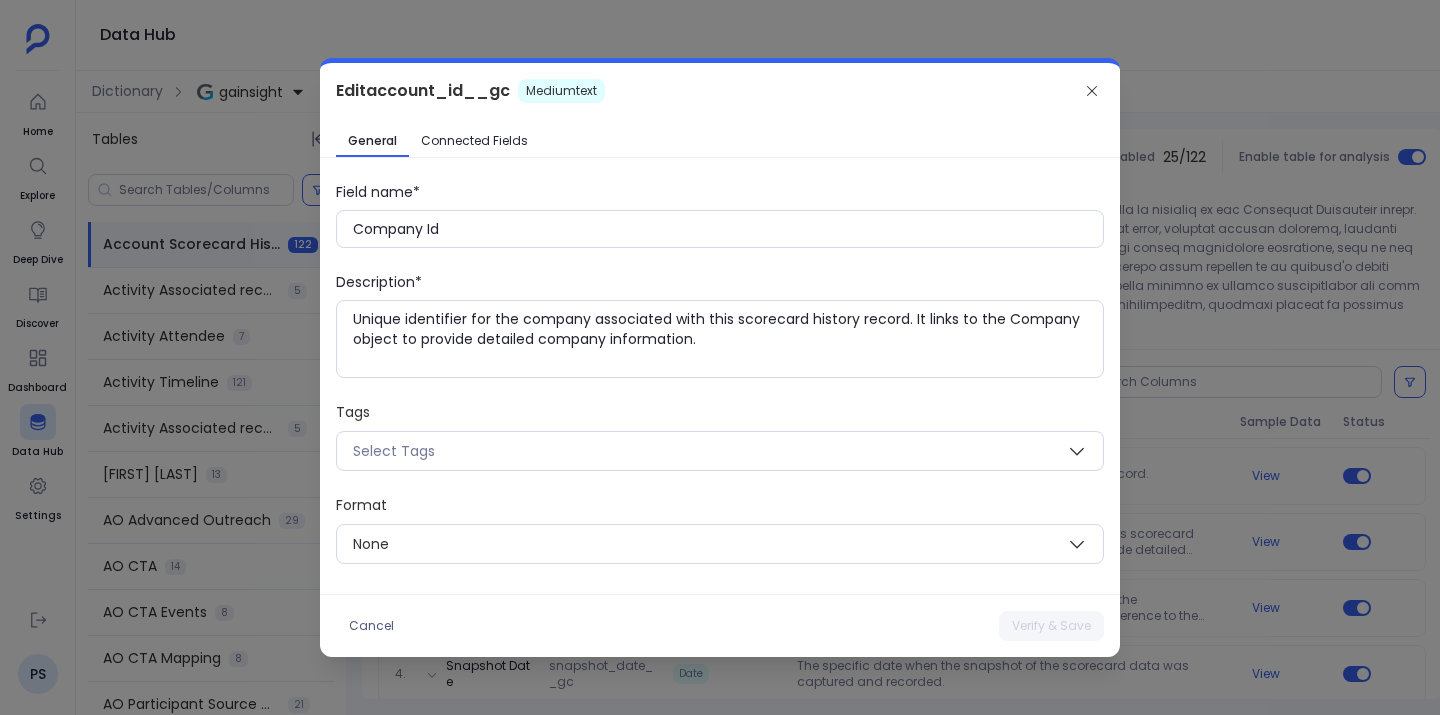 click on "Description*" at bounding box center (720, 192) 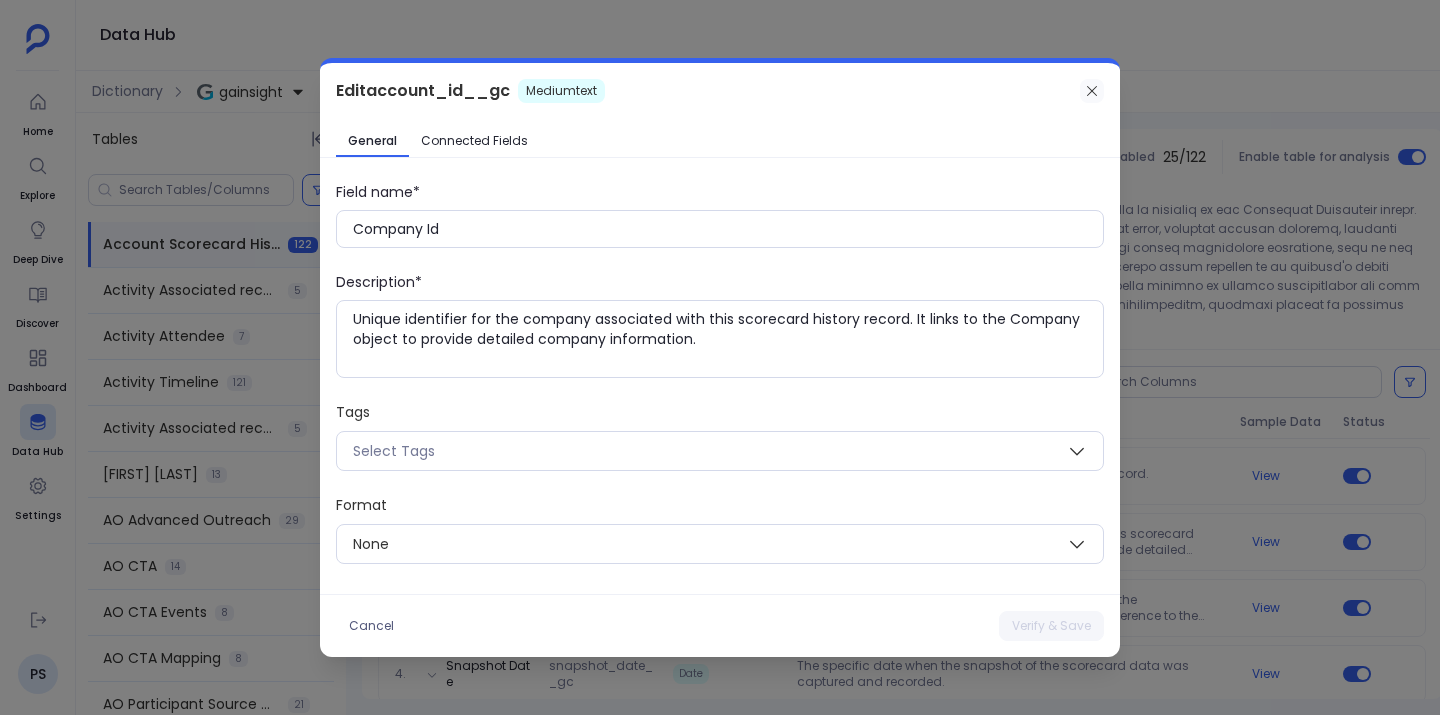 click at bounding box center [1092, 91] 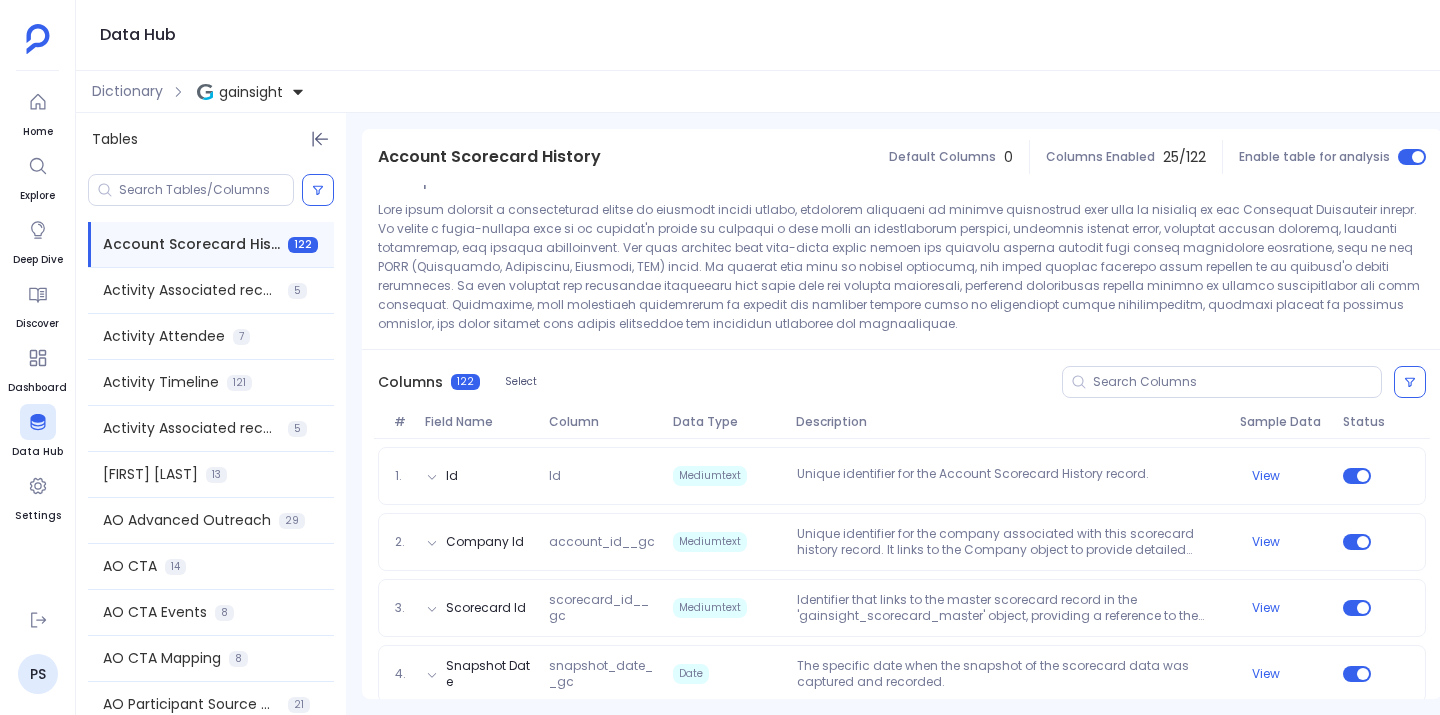 click at bounding box center (902, 266) 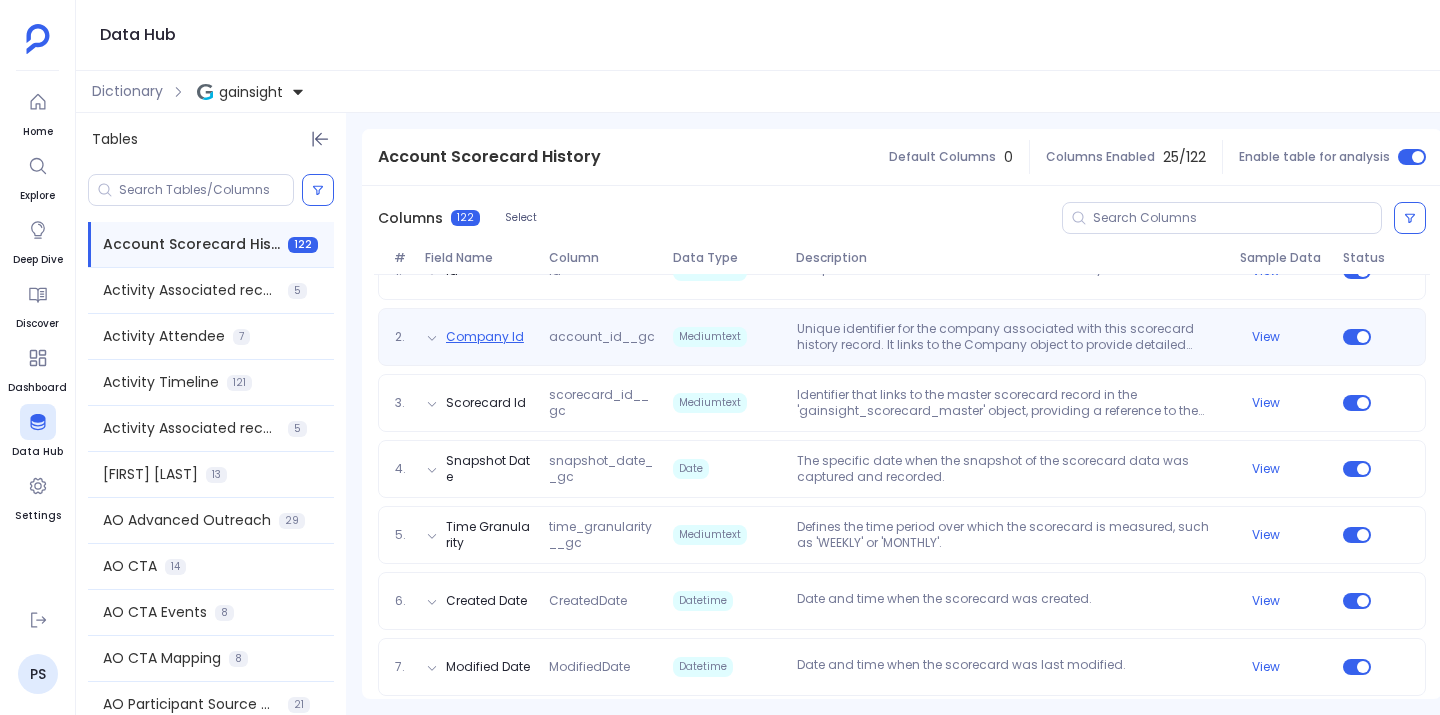 scroll, scrollTop: 349, scrollLeft: 0, axis: vertical 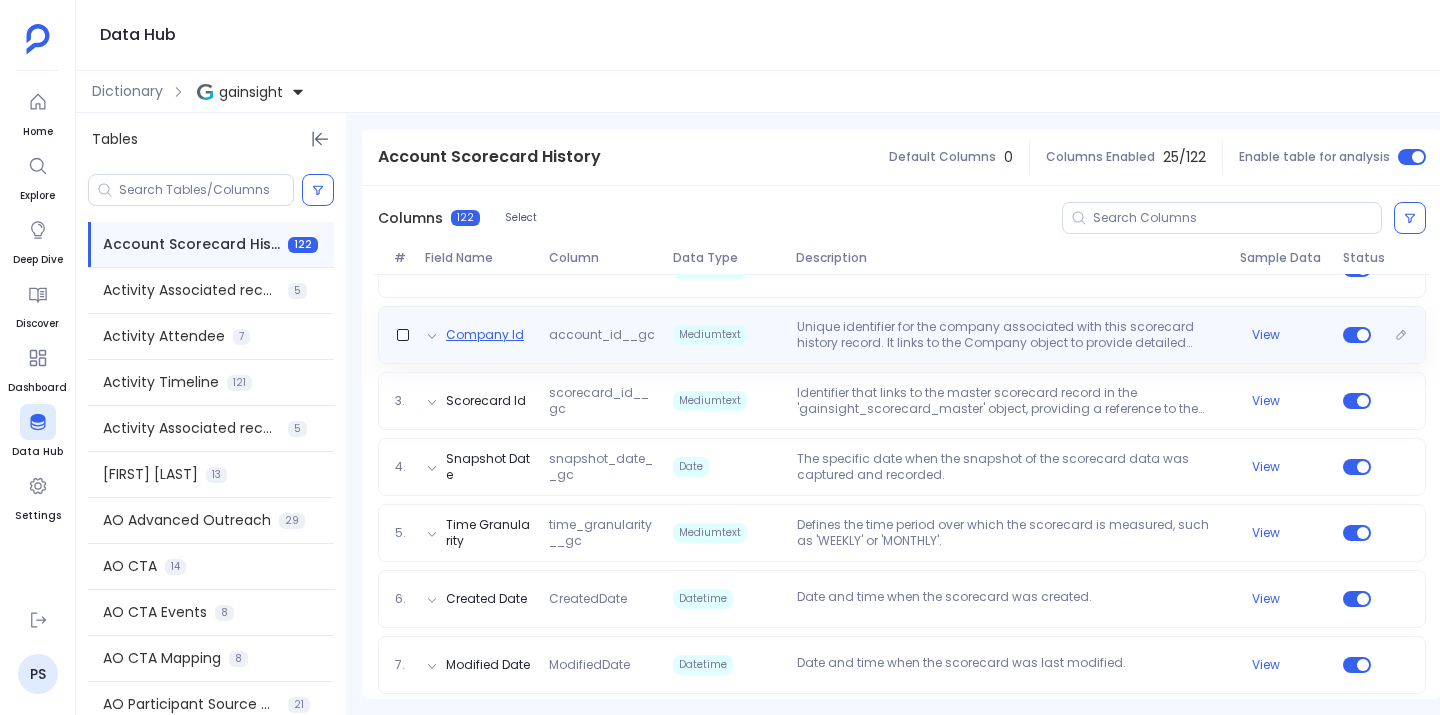 click on "Company Id" at bounding box center (485, 335) 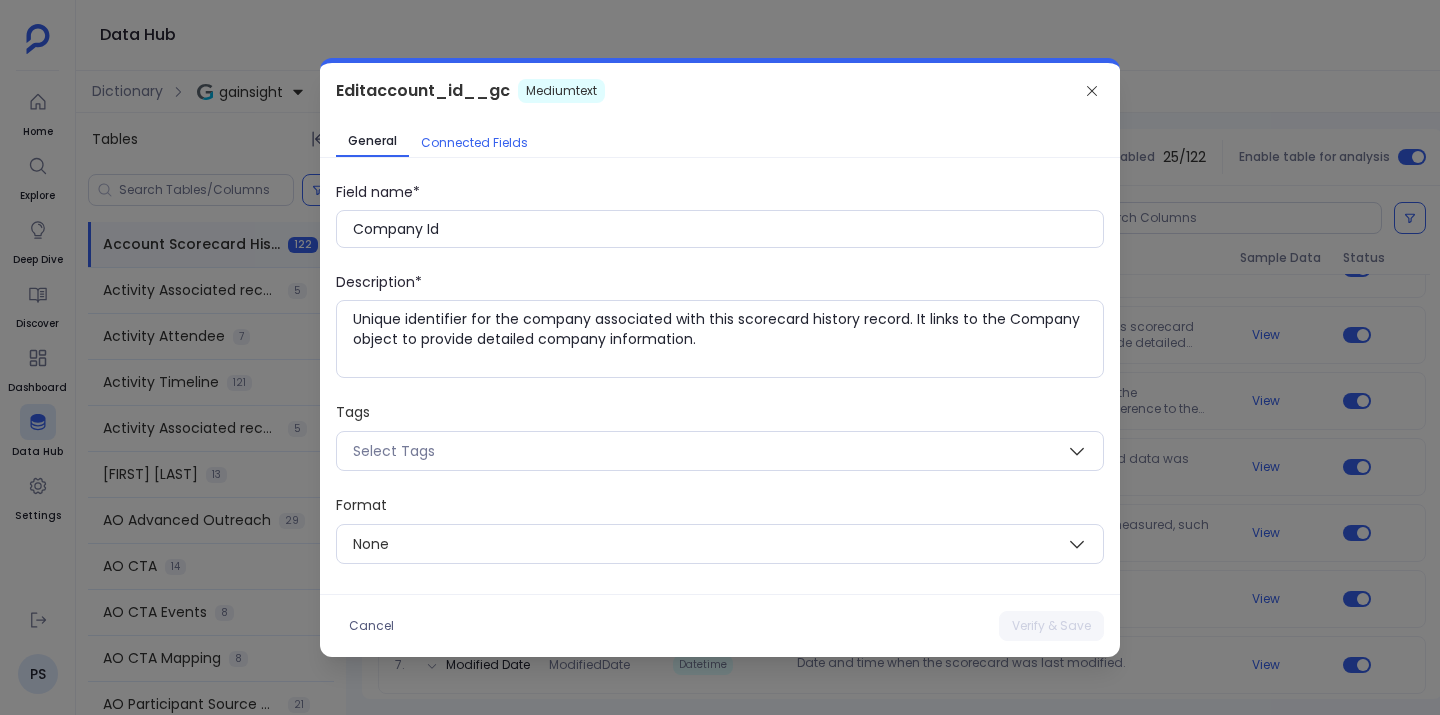 click on "Connected Fields" at bounding box center [474, 143] 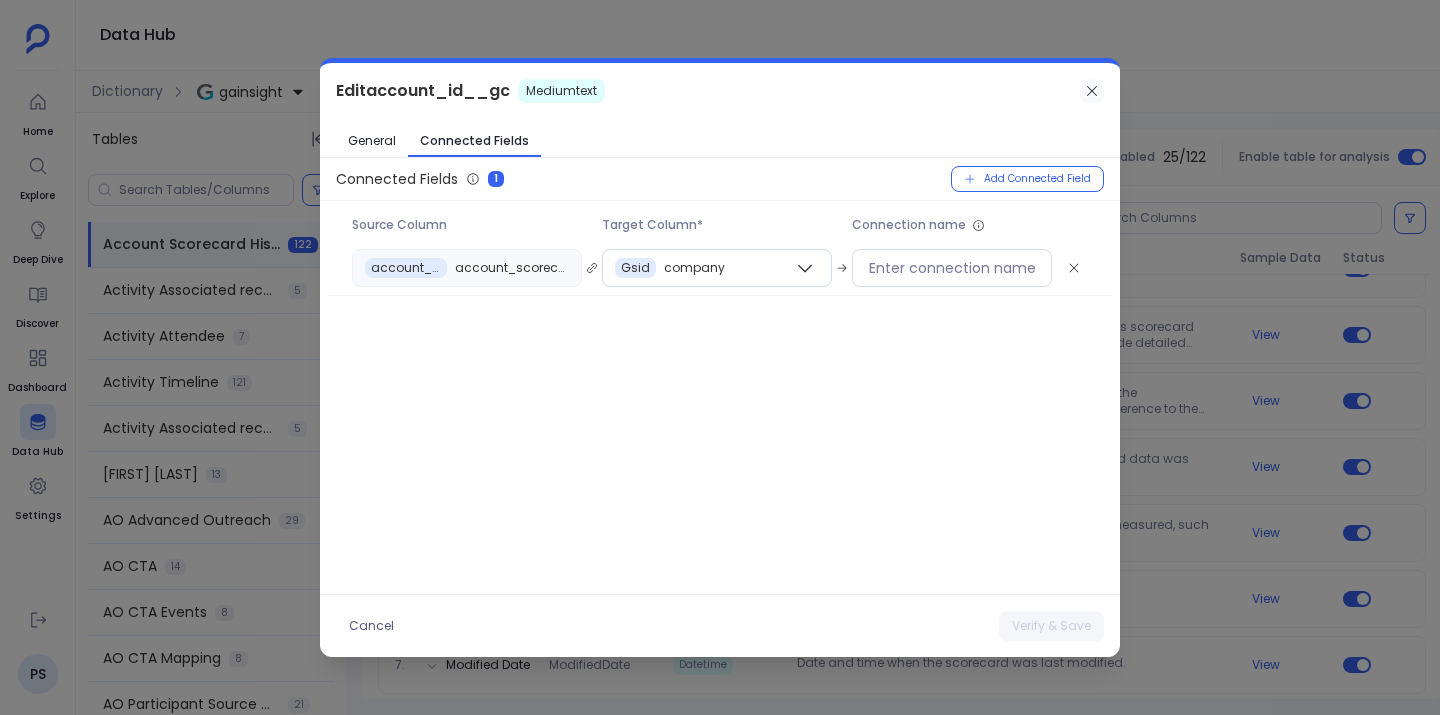 click at bounding box center (1092, 91) 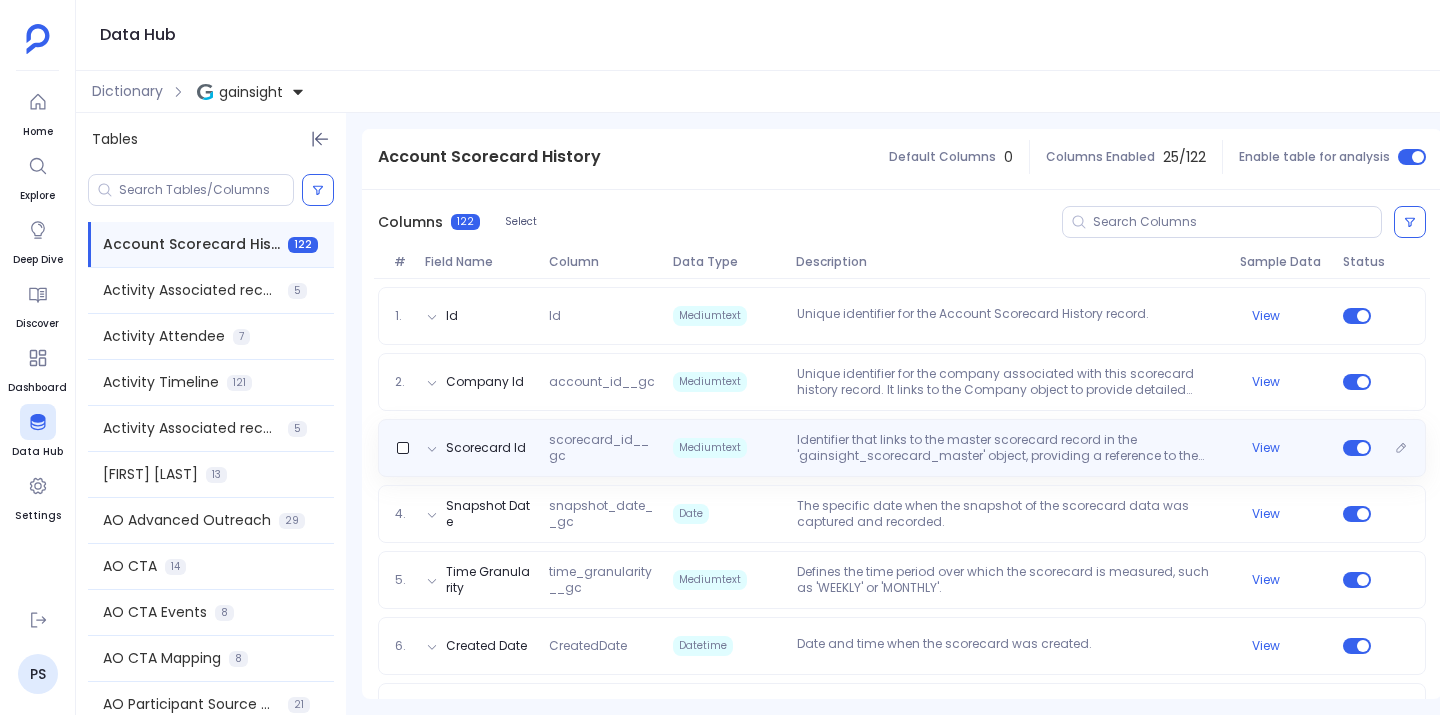 scroll, scrollTop: 301, scrollLeft: 0, axis: vertical 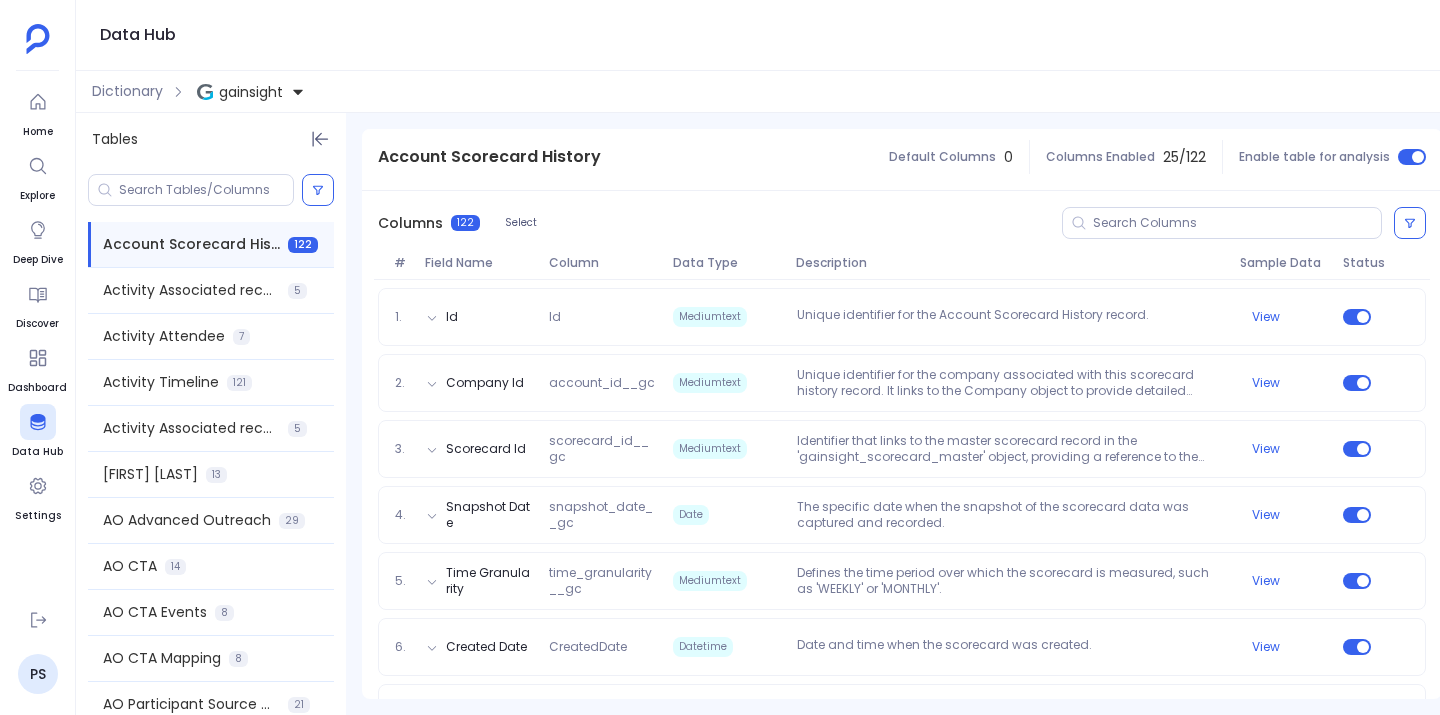 click on "Columns 122 Select" at bounding box center (902, 223) 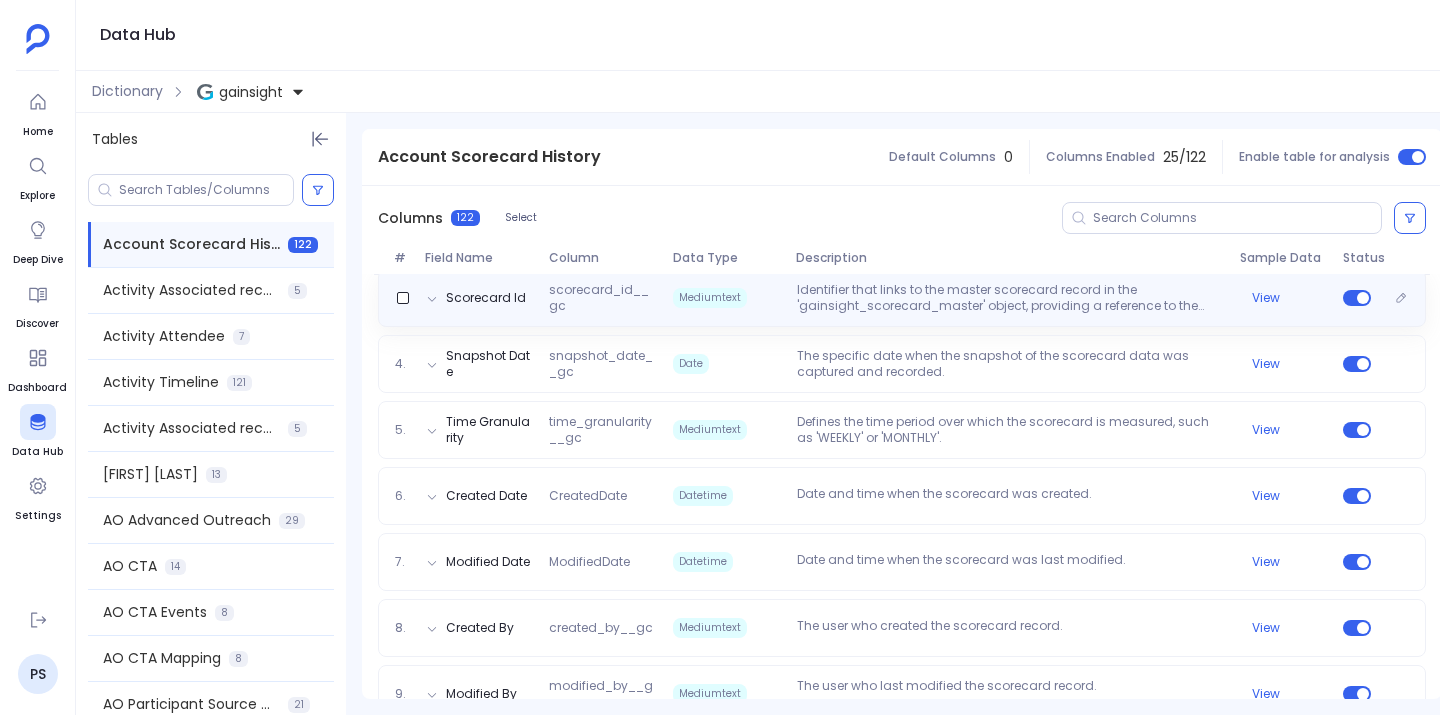 scroll, scrollTop: 453, scrollLeft: 0, axis: vertical 